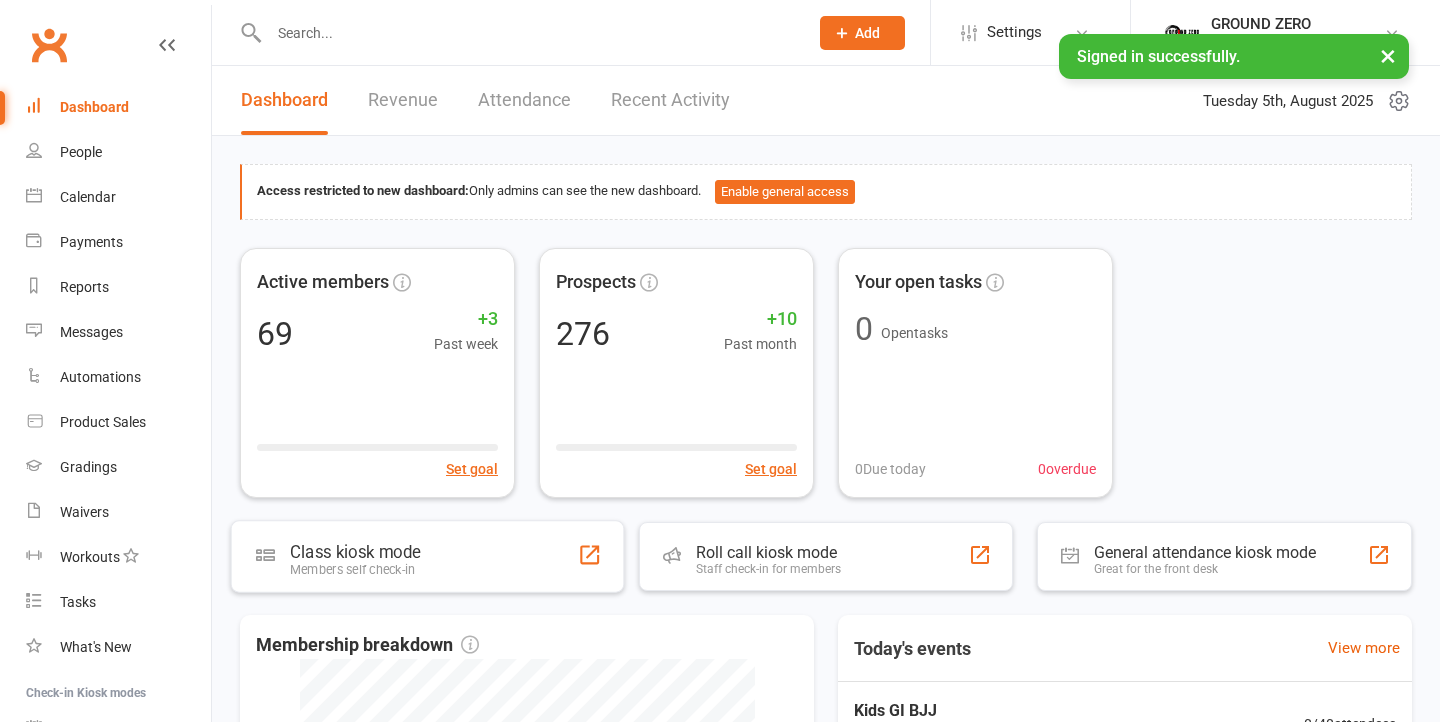 scroll, scrollTop: 0, scrollLeft: 0, axis: both 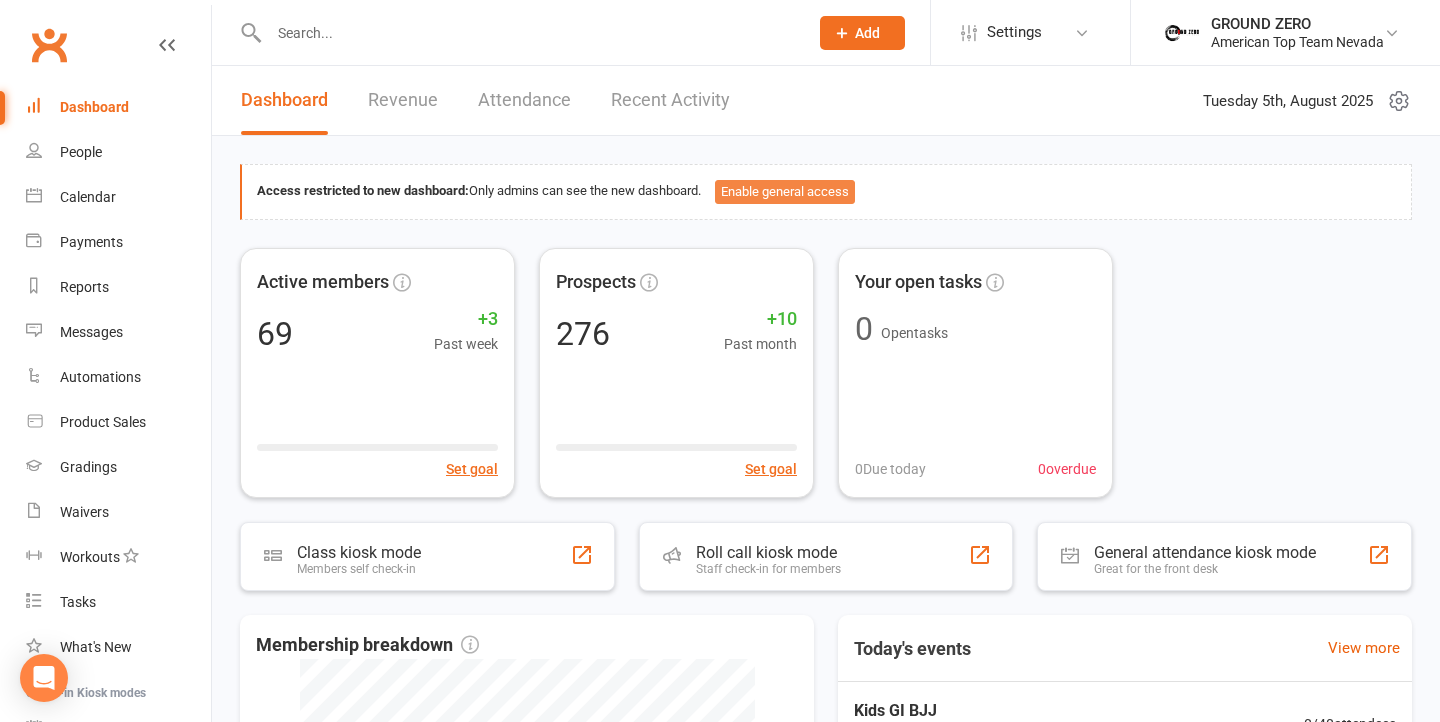 click on "Enable general access" at bounding box center (785, 192) 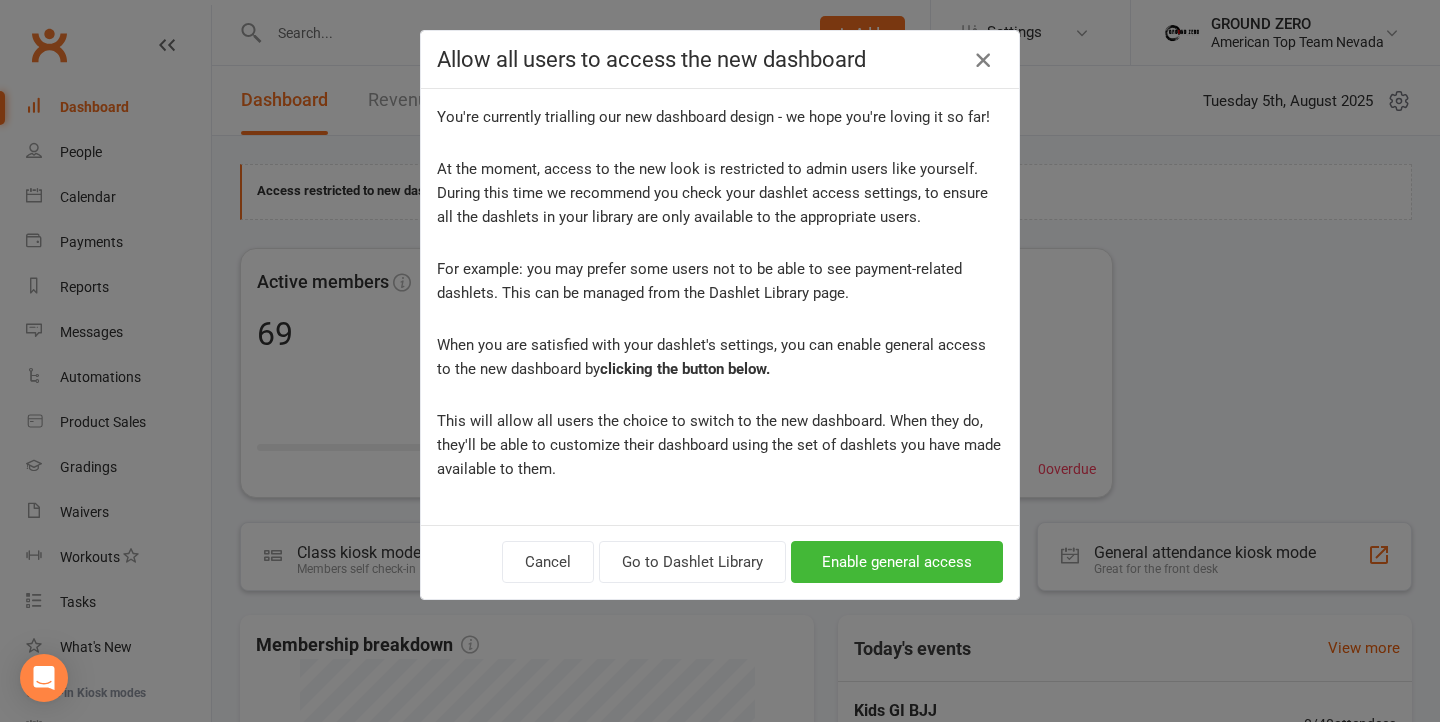 click at bounding box center [983, 60] 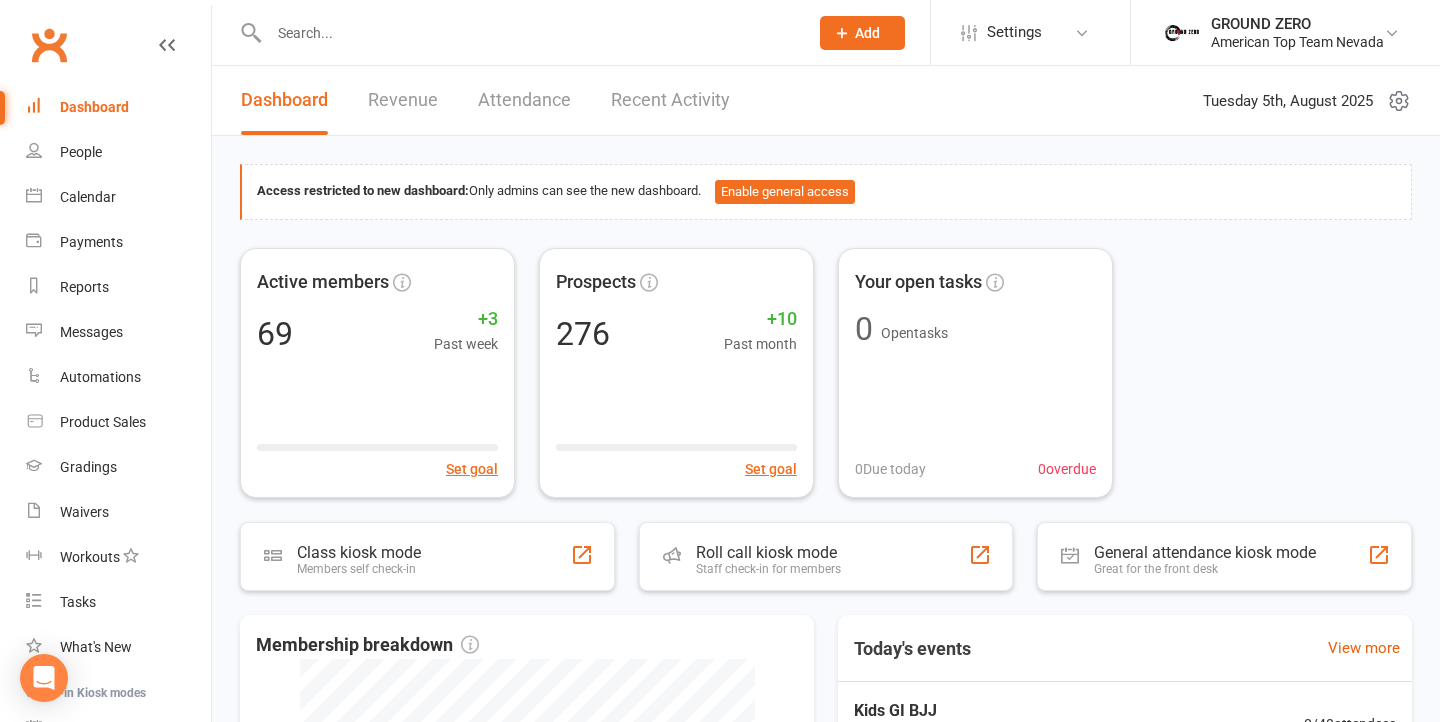 click on "Revenue" at bounding box center (403, 100) 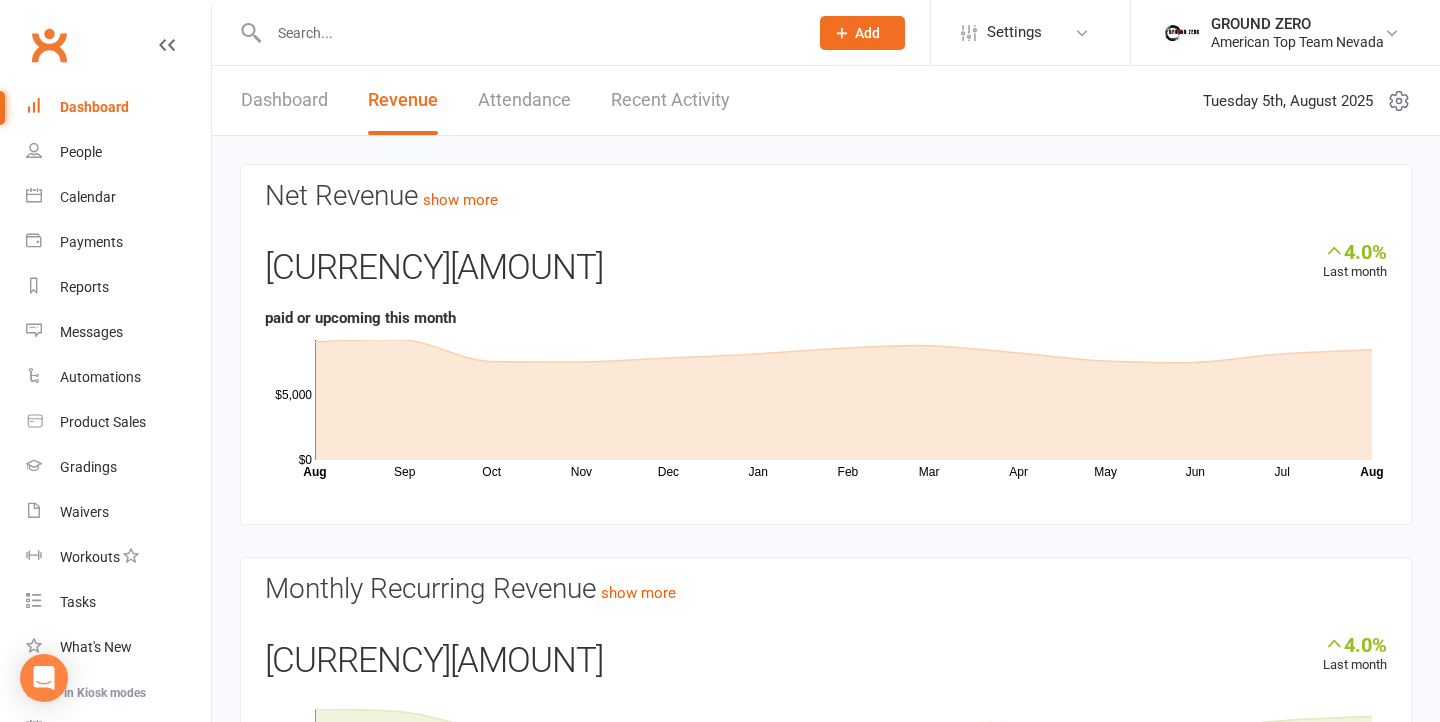 scroll, scrollTop: 0, scrollLeft: 0, axis: both 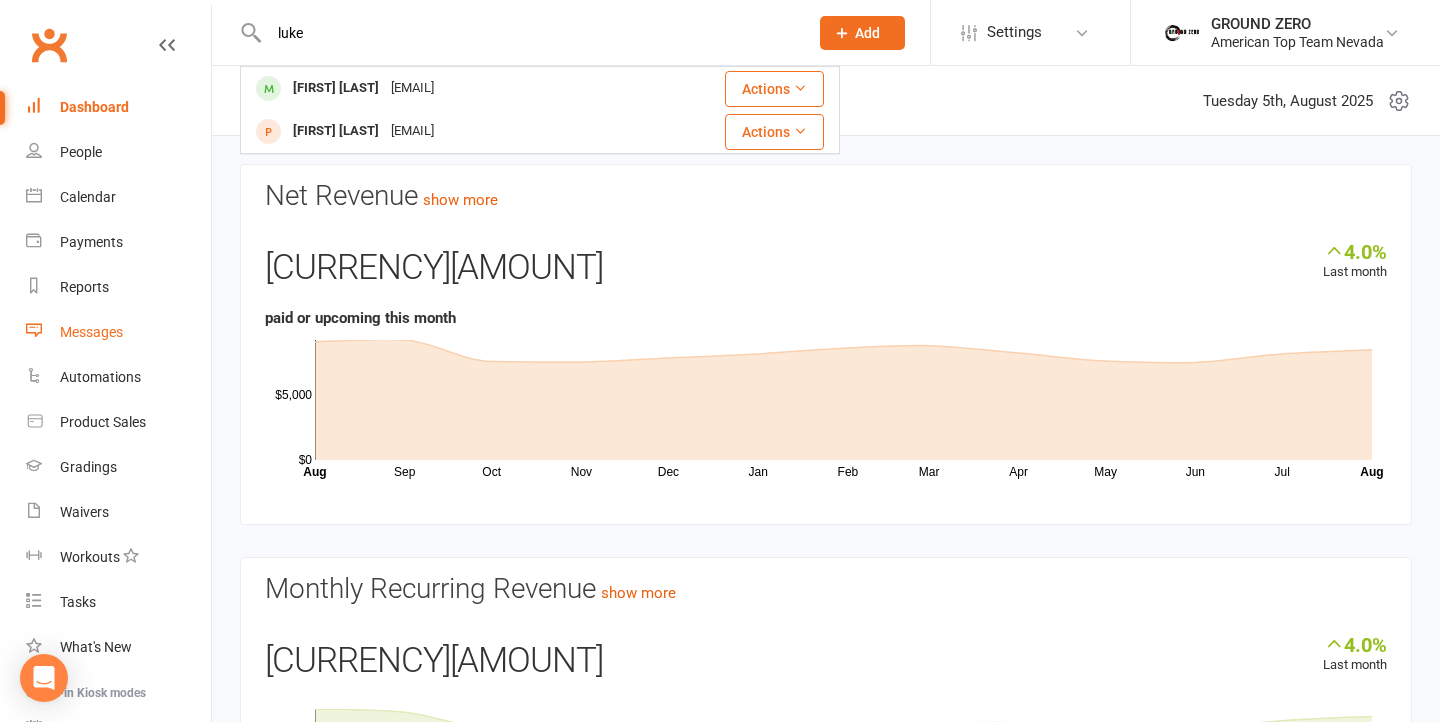 type on "luke" 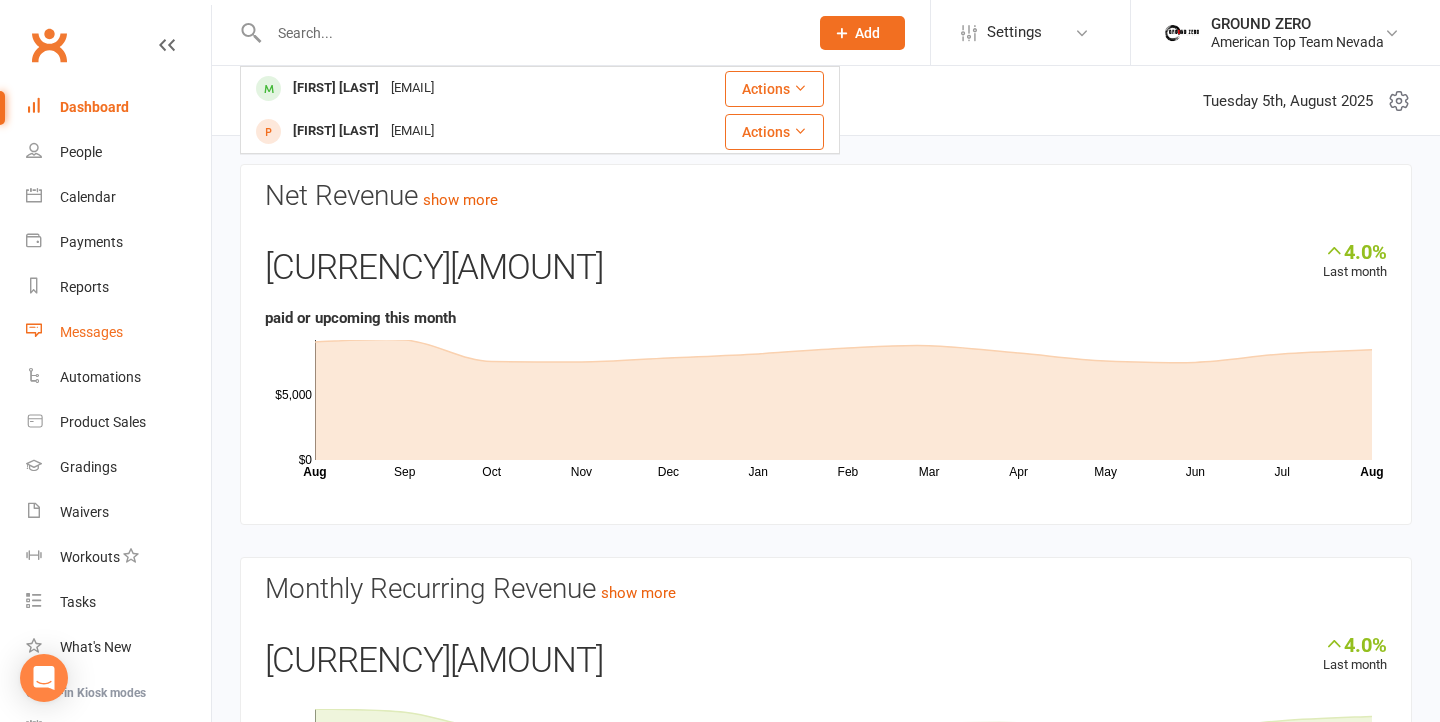 click on "Messages" at bounding box center [91, 332] 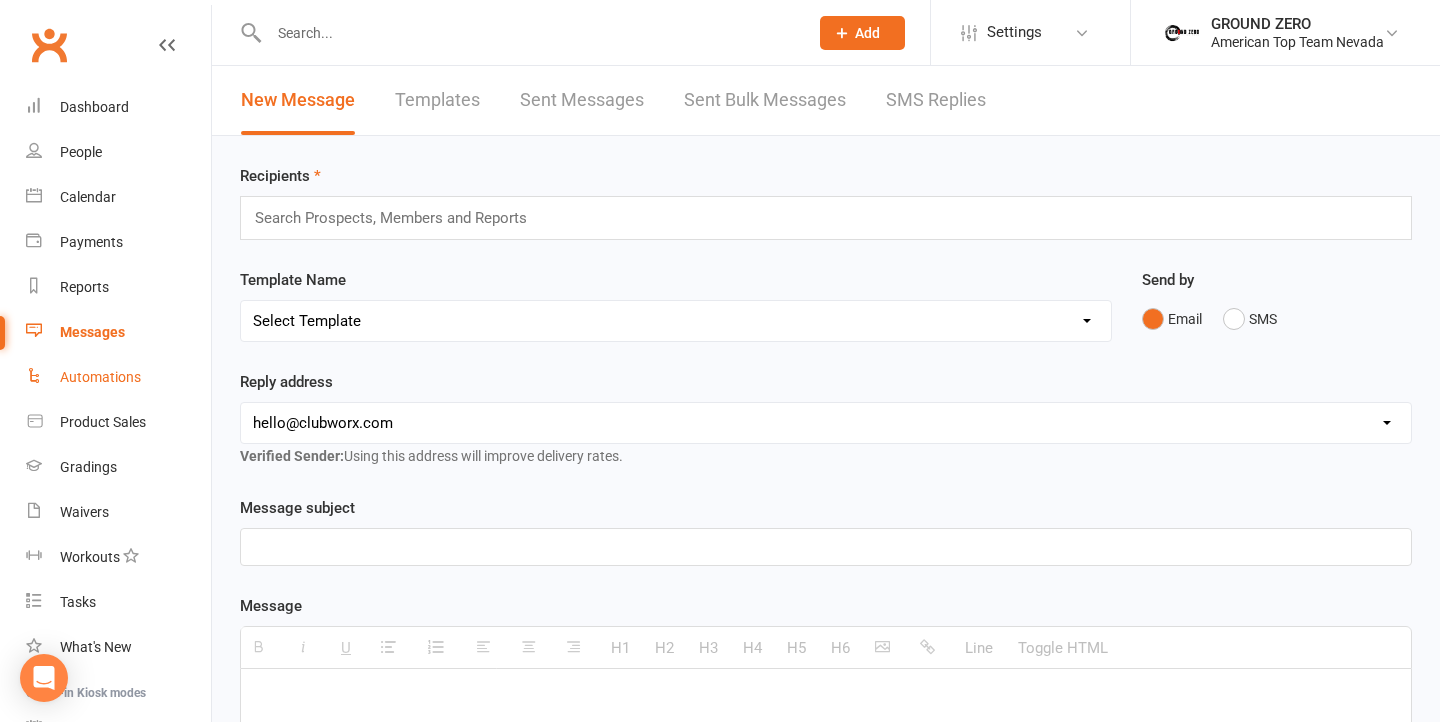 click on "Automations" at bounding box center (100, 377) 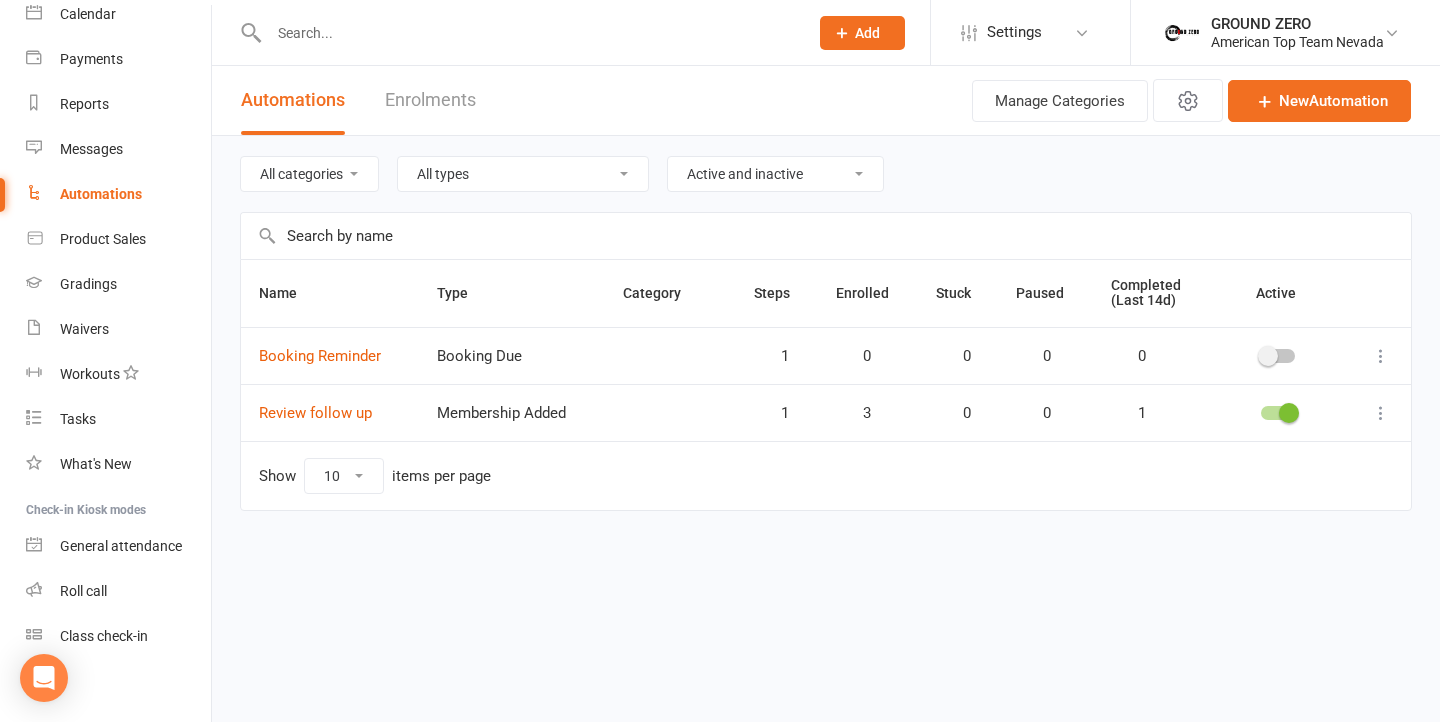 scroll, scrollTop: 195, scrollLeft: 0, axis: vertical 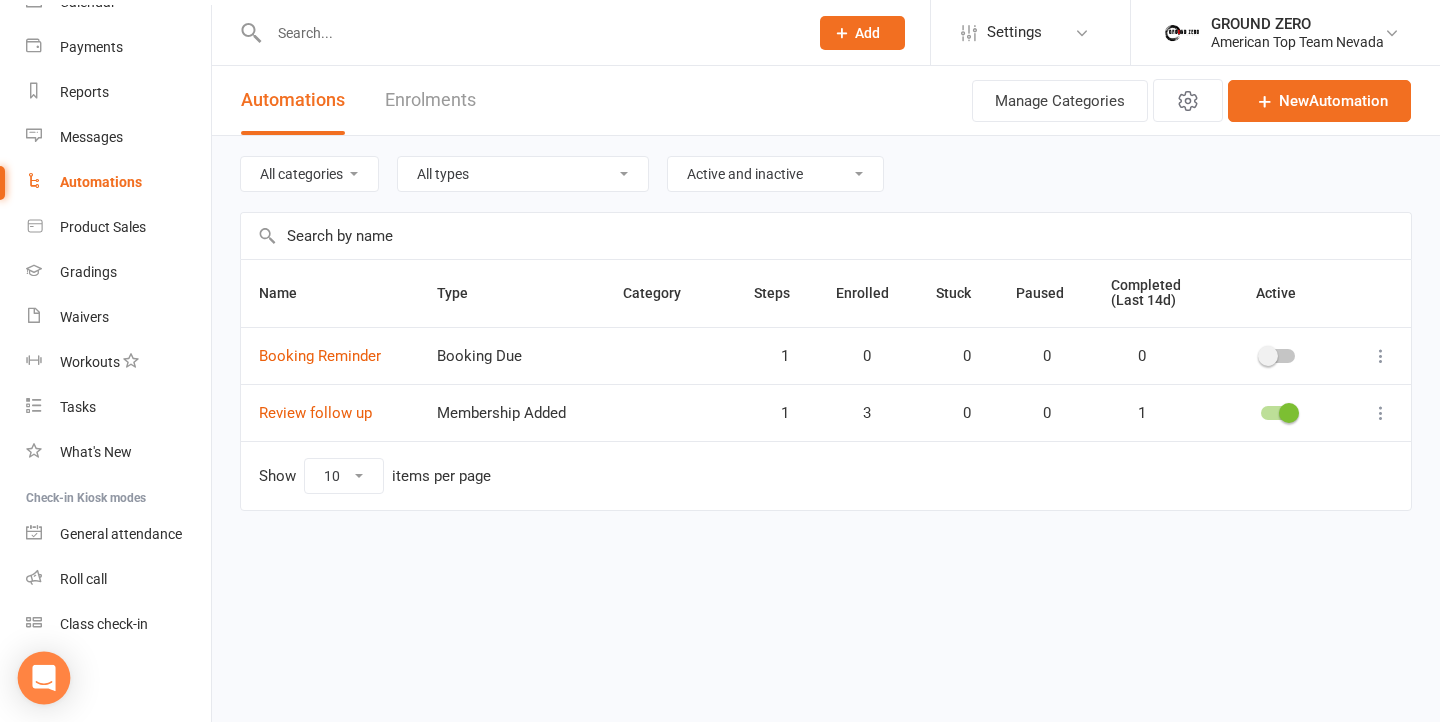 click at bounding box center [44, 678] 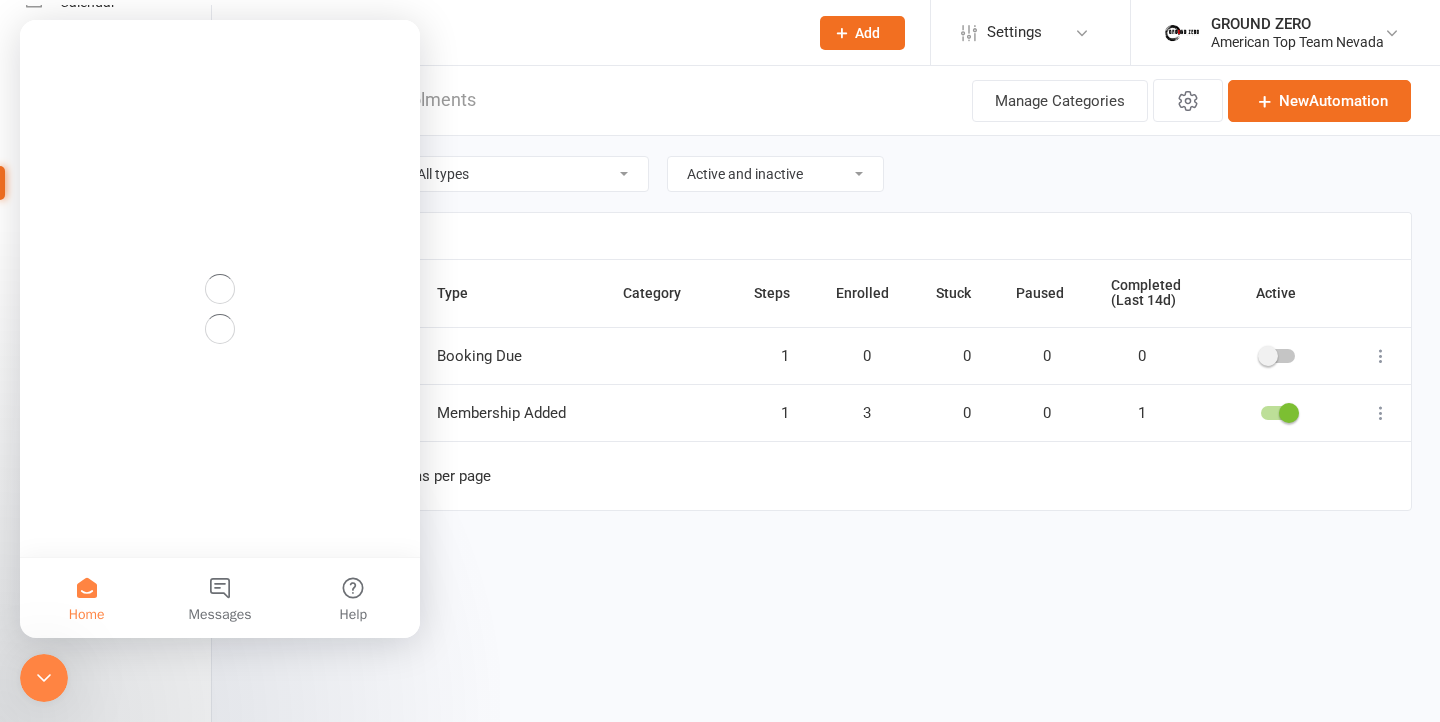 scroll, scrollTop: 0, scrollLeft: 0, axis: both 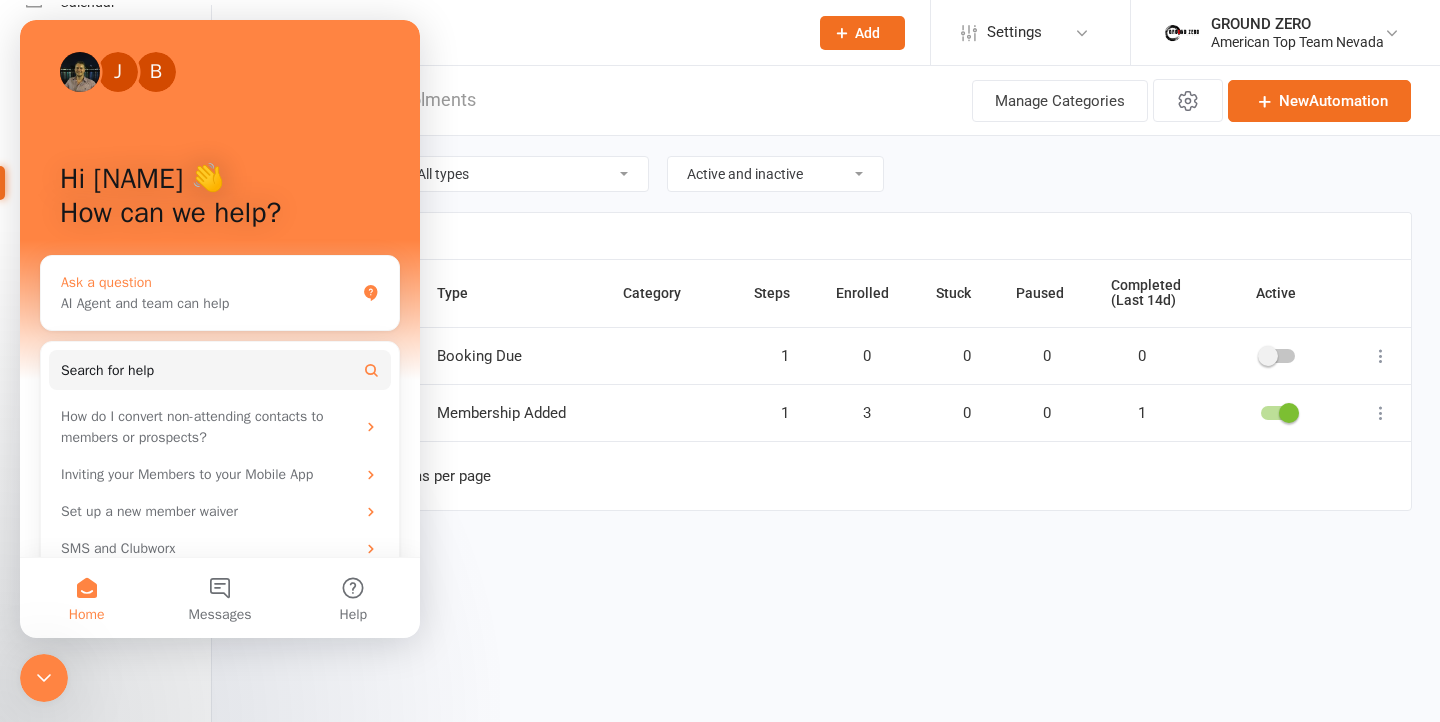 click on "AI Agent and team can help" at bounding box center [208, 303] 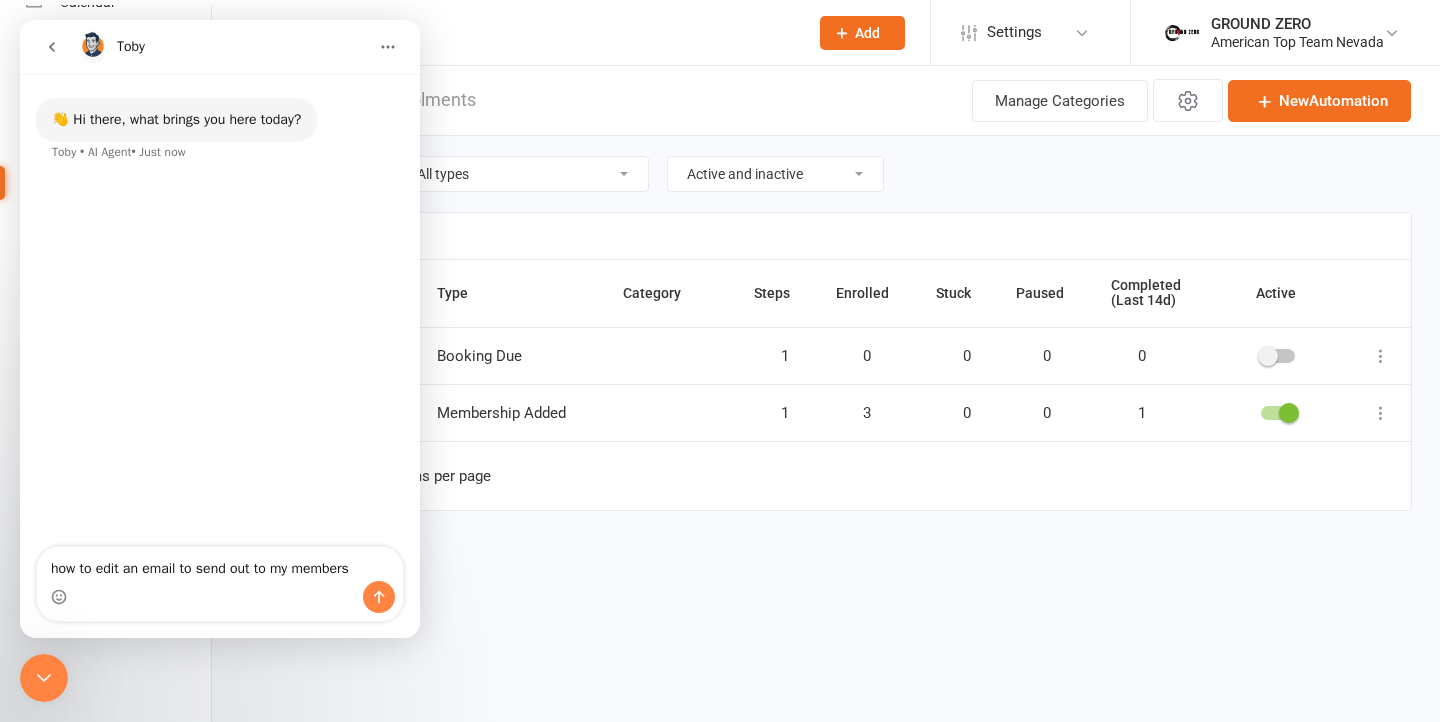 click on "how to edit an email to send out to my members" at bounding box center [220, 564] 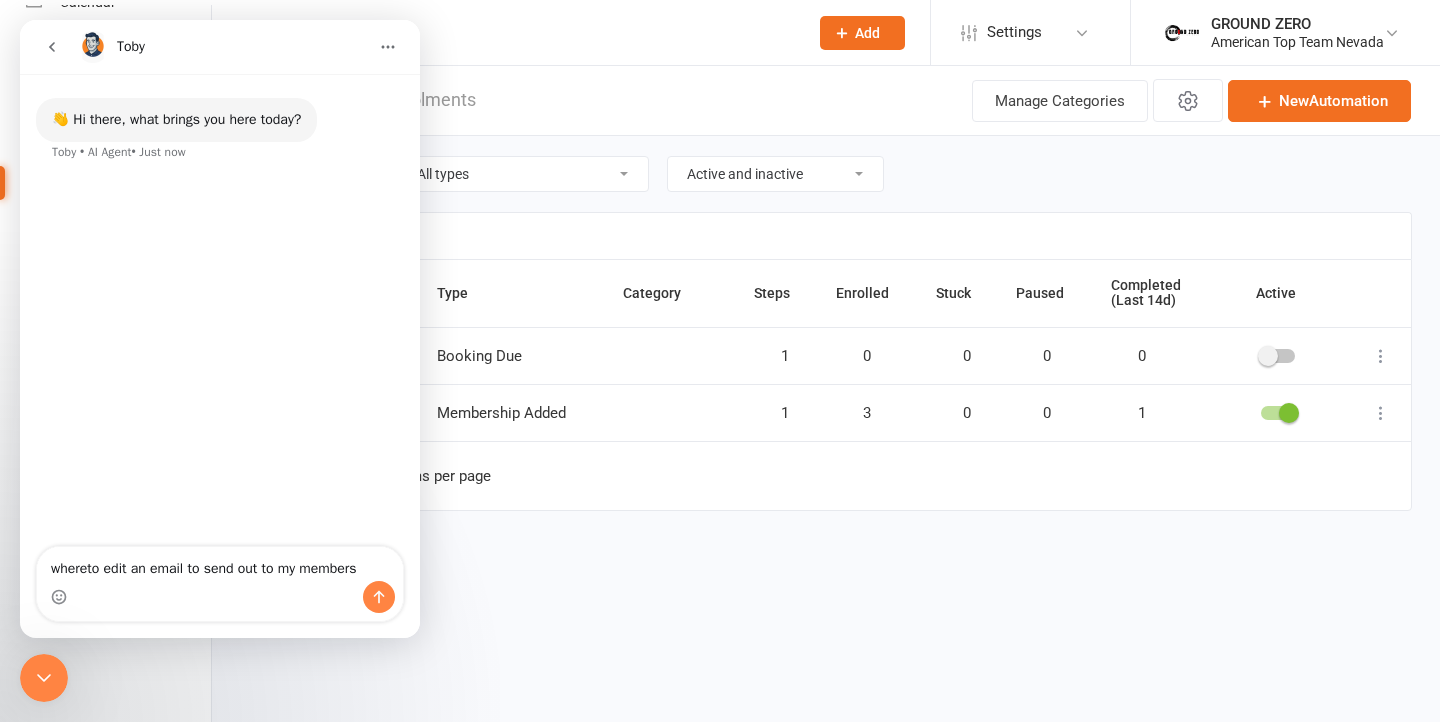 type on "where to edit an email to send out to my members" 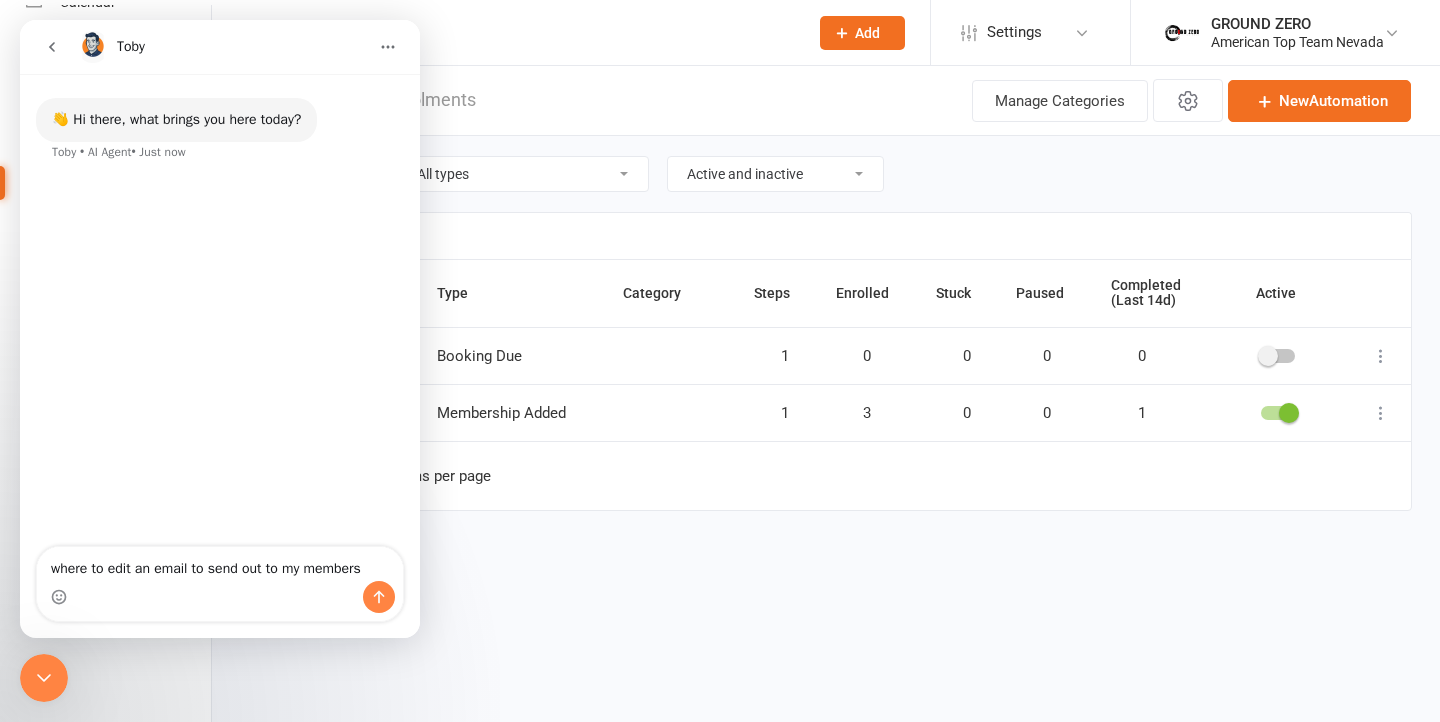 type 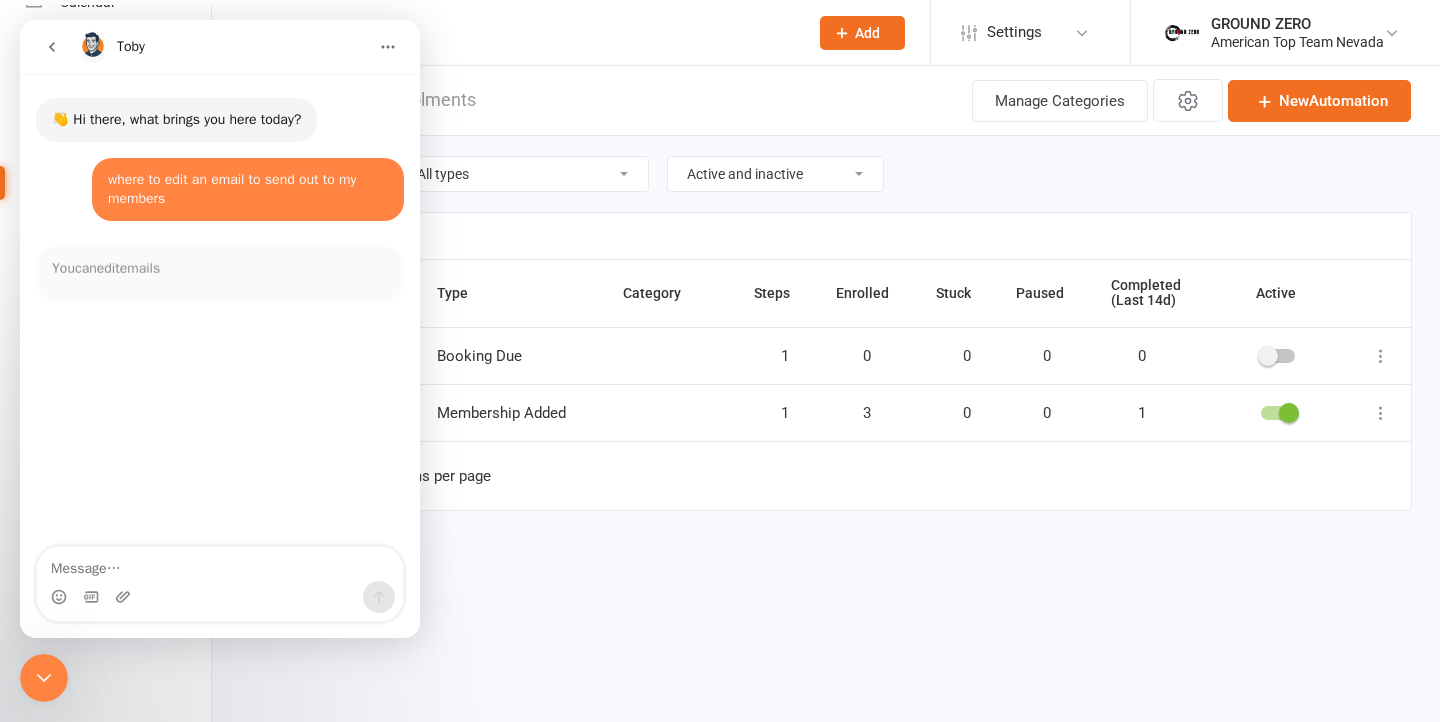 scroll, scrollTop: 3, scrollLeft: 0, axis: vertical 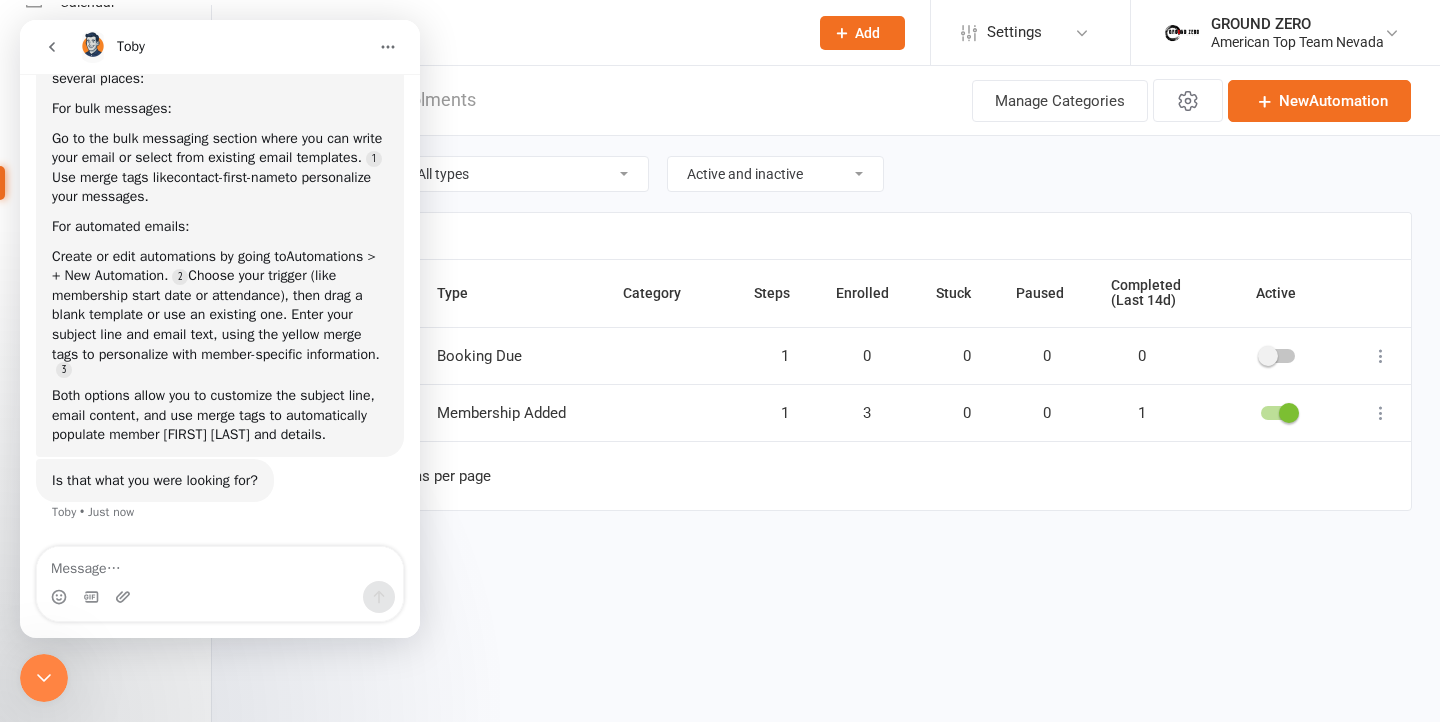 click on "Prospect
Member
Non-attending contact
Class / event
Appointment
Grading event
Task
Membership plan
Bulk message
Add
Settings Membership Plans Event Templates Appointment Types Mobile App  Website Image Library Customize Contacts Bulk Imports Access Control Users Account Profile Clubworx API GROUND ZERO American Top Team Nevada My profile My subscription Help Terms & conditions  Privacy policy  Sign out Clubworx Dashboard People Calendar Payments Reports Messages   Automations   Product Sales Gradings   Waivers   Workouts   Tasks   What's New Check-in Kiosk modes General attendance Roll call Class check-in Signed in successfully. × × × × Automations Enrolments Actions   Manage Categories New  Automation All categories All types Filter 1" at bounding box center (720, 297) 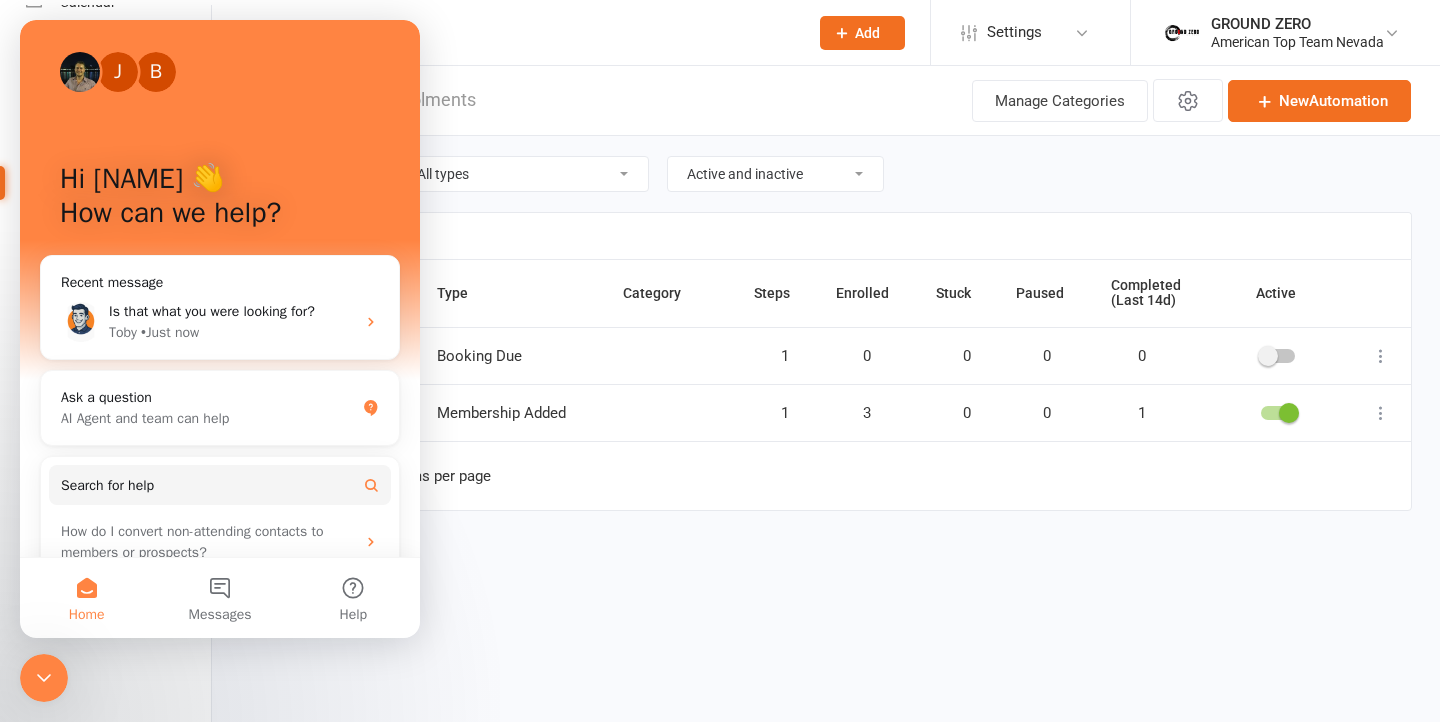 scroll, scrollTop: 0, scrollLeft: 0, axis: both 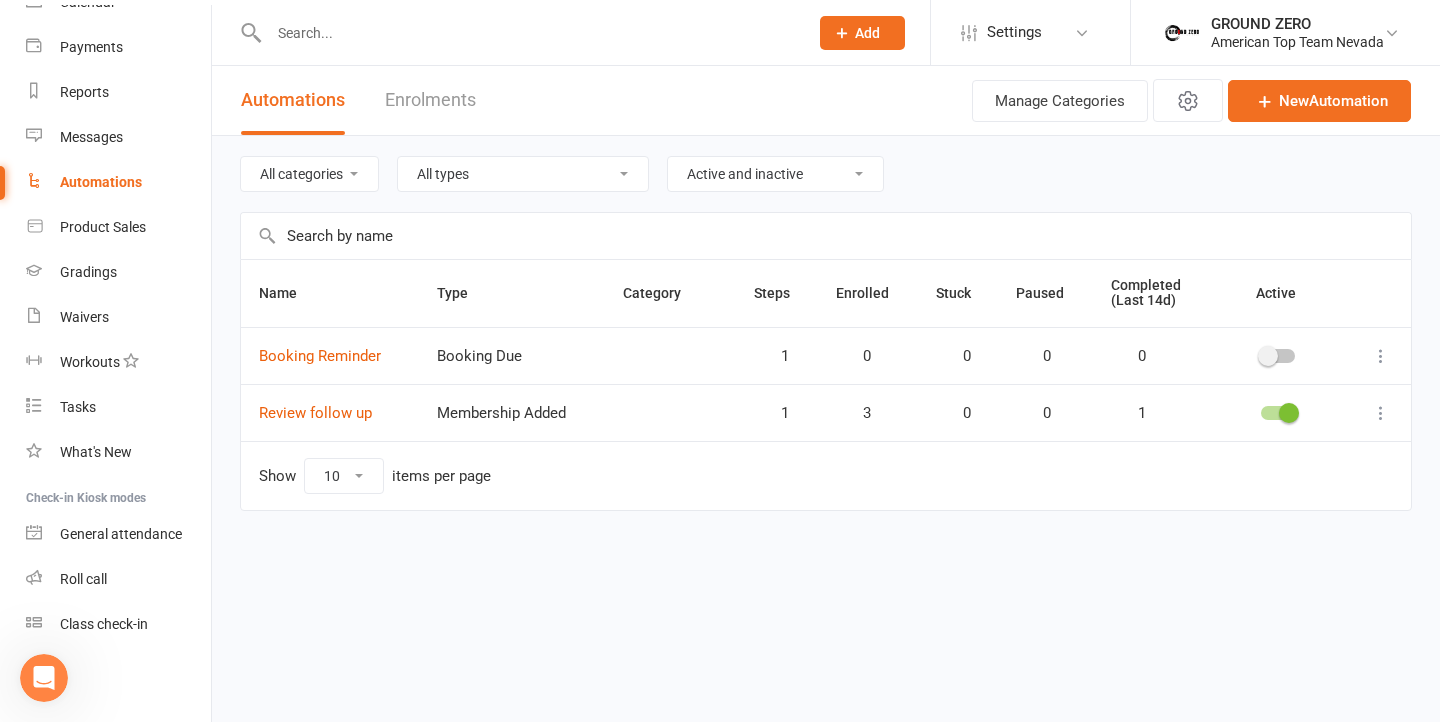click at bounding box center [528, 33] 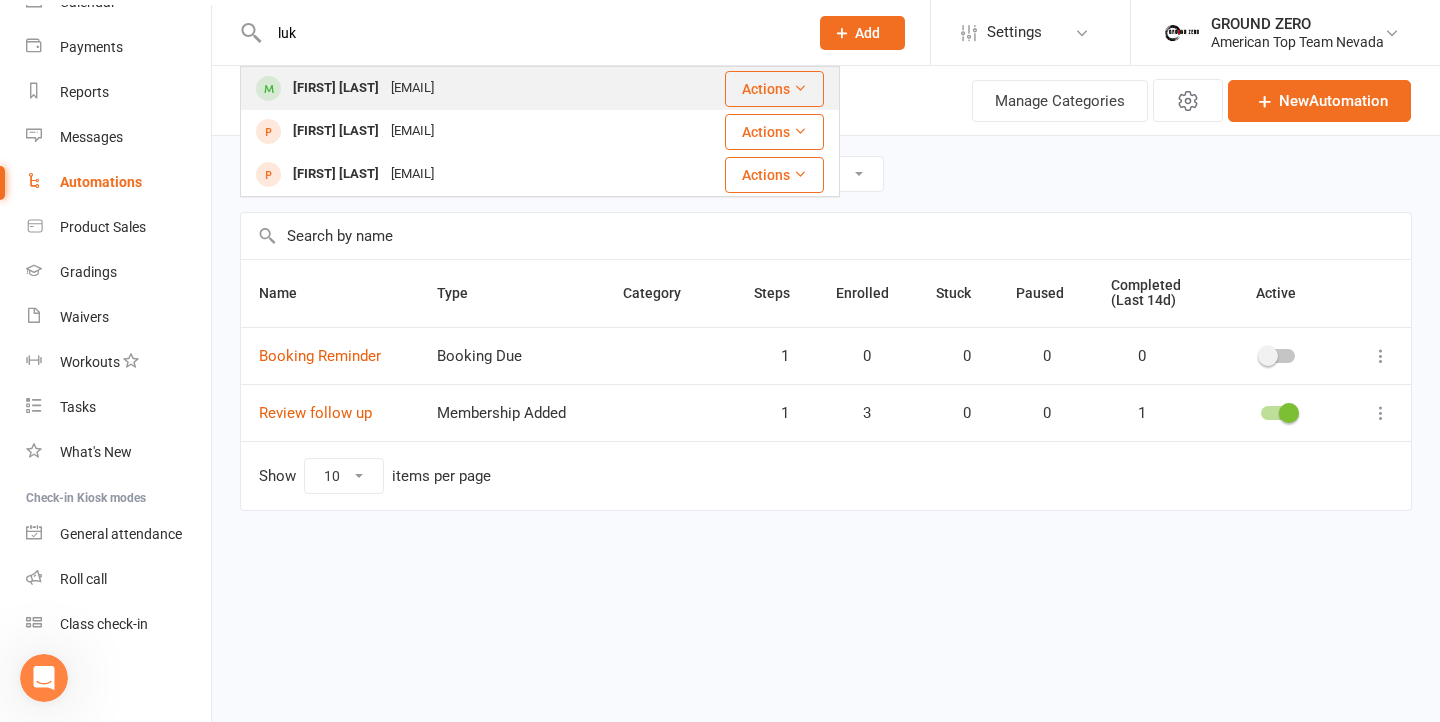 type on "luk" 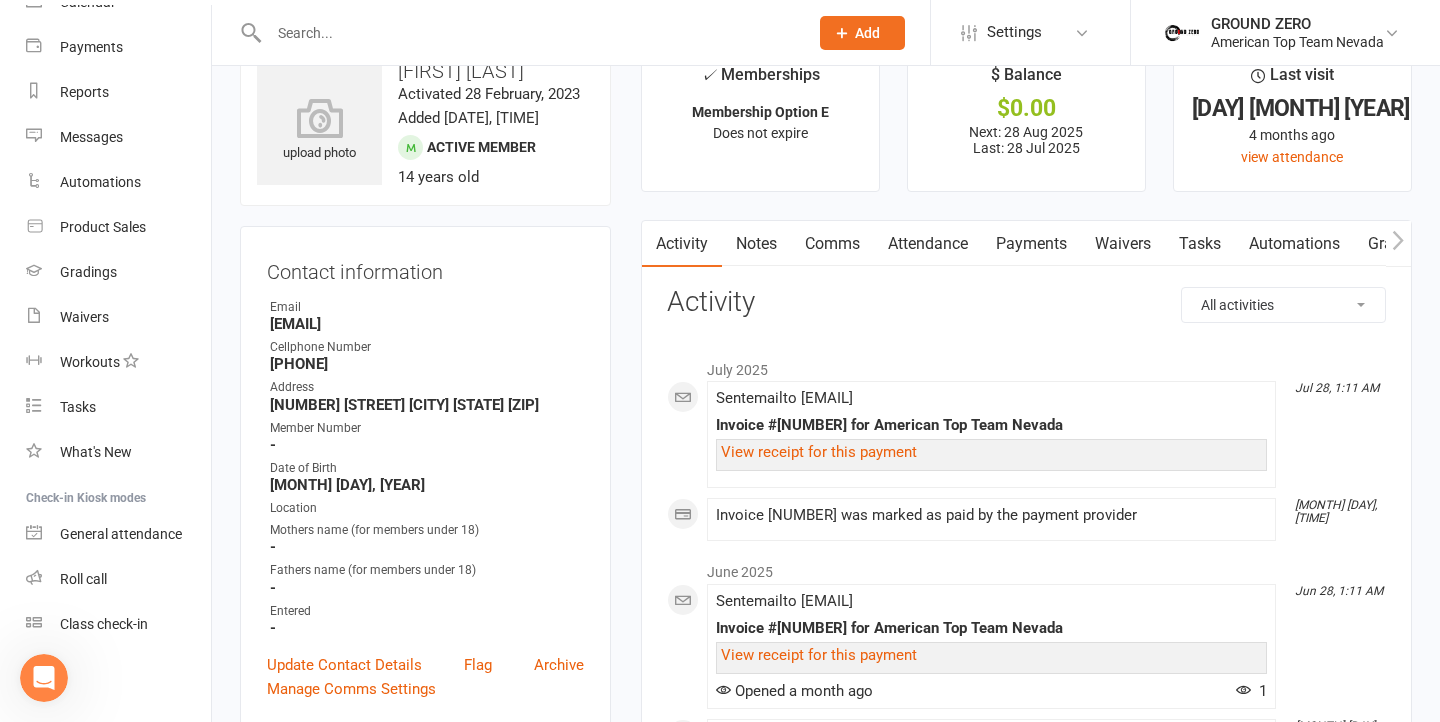 scroll, scrollTop: 53, scrollLeft: 0, axis: vertical 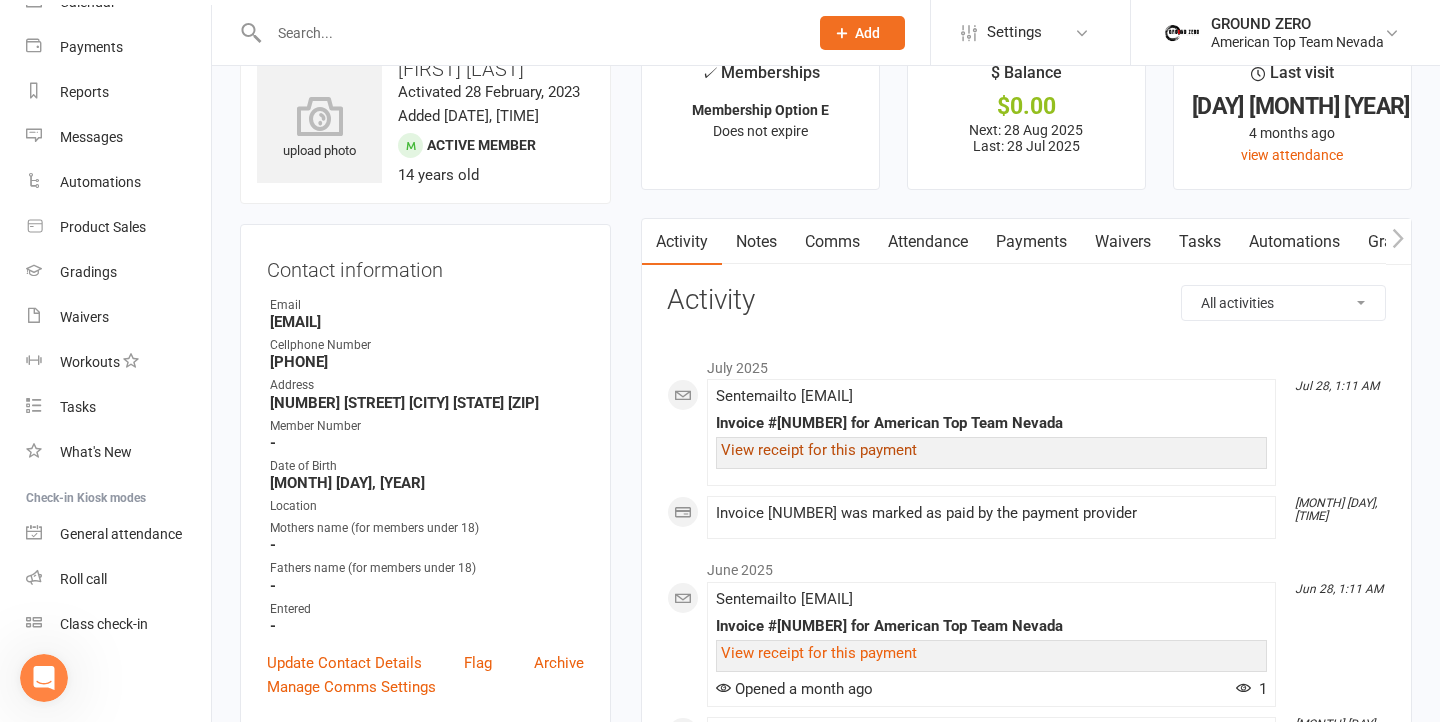 click on "View receipt for this payment" at bounding box center (819, 450) 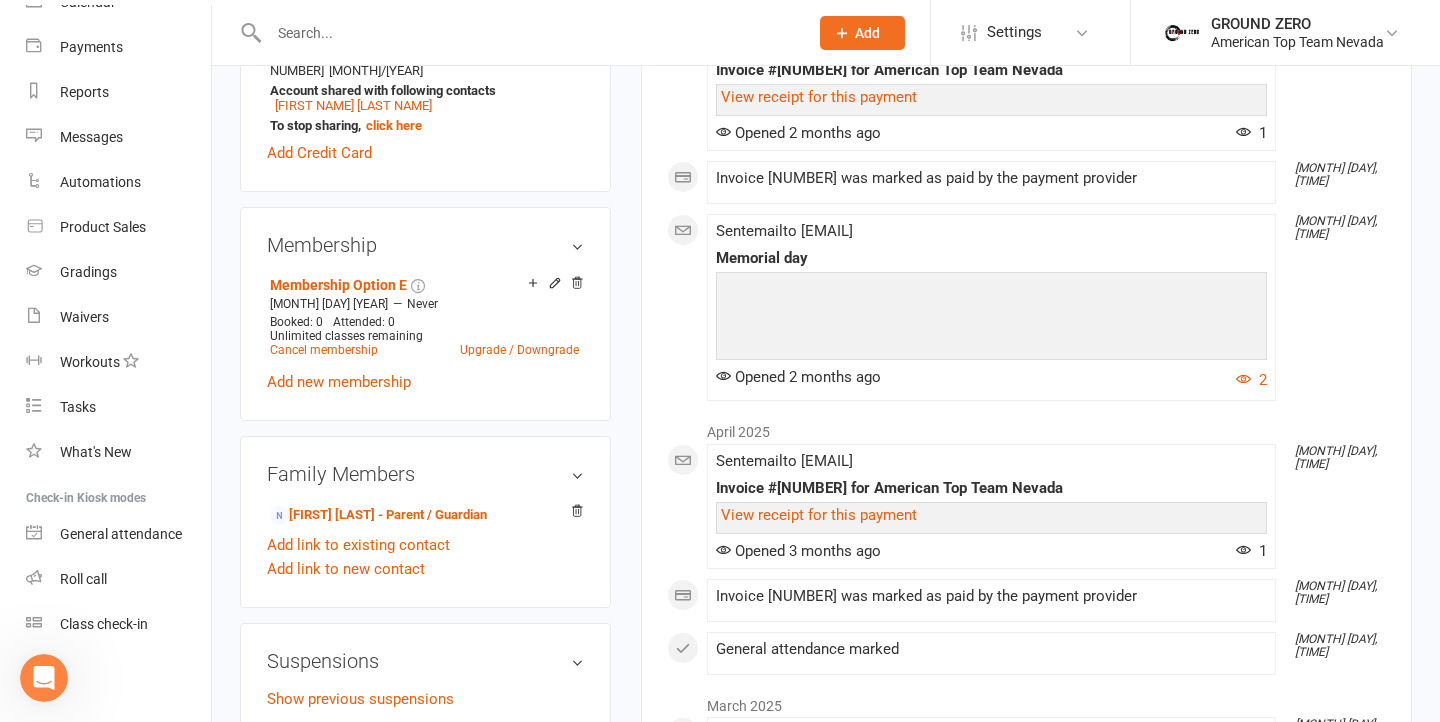 scroll, scrollTop: 831, scrollLeft: 0, axis: vertical 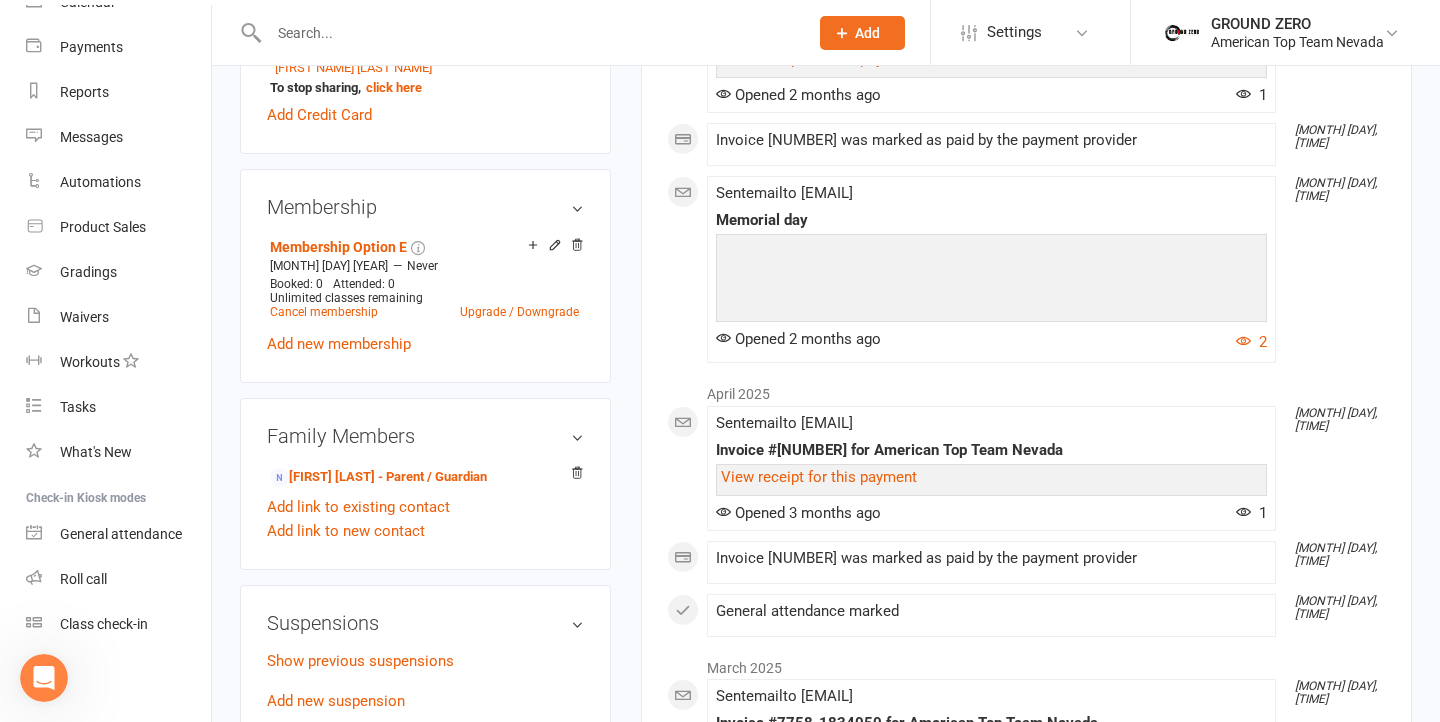 click 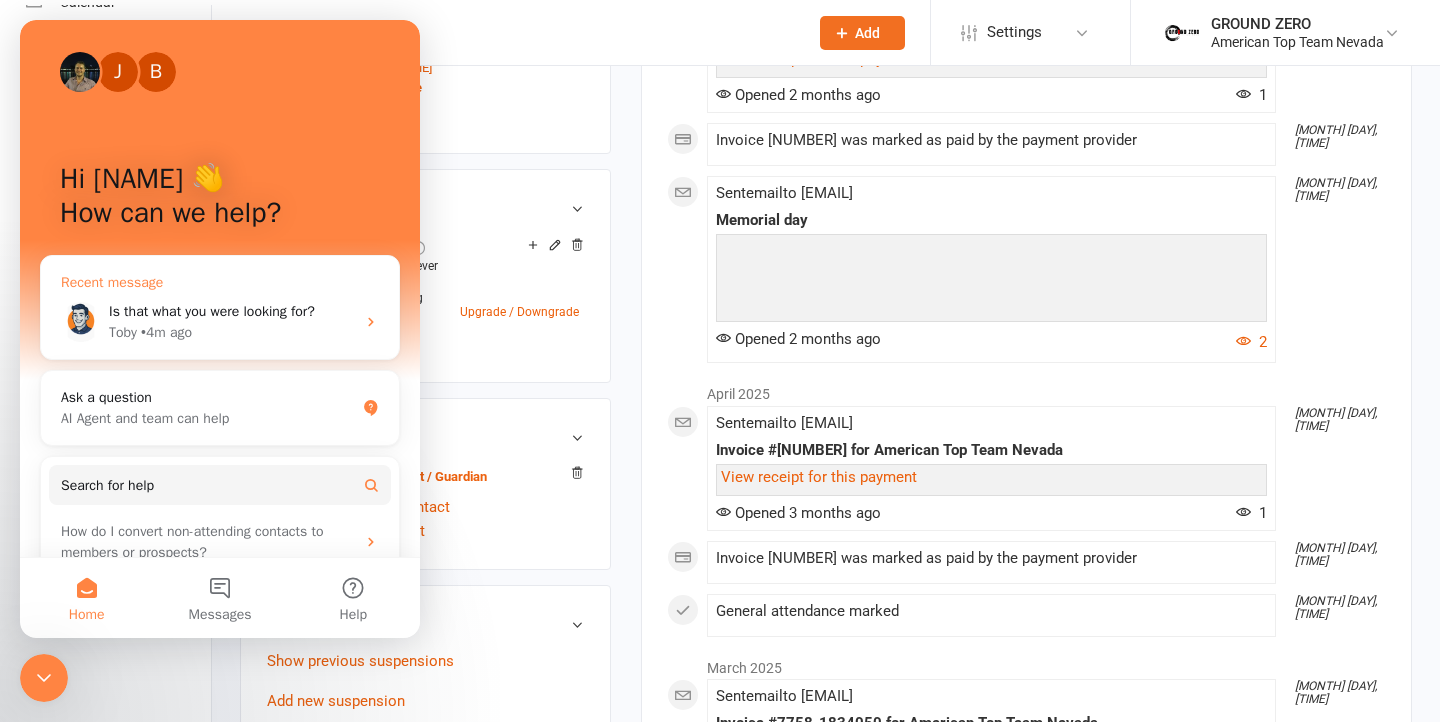 click on "[NAME] • [TIME] ago" at bounding box center [232, 332] 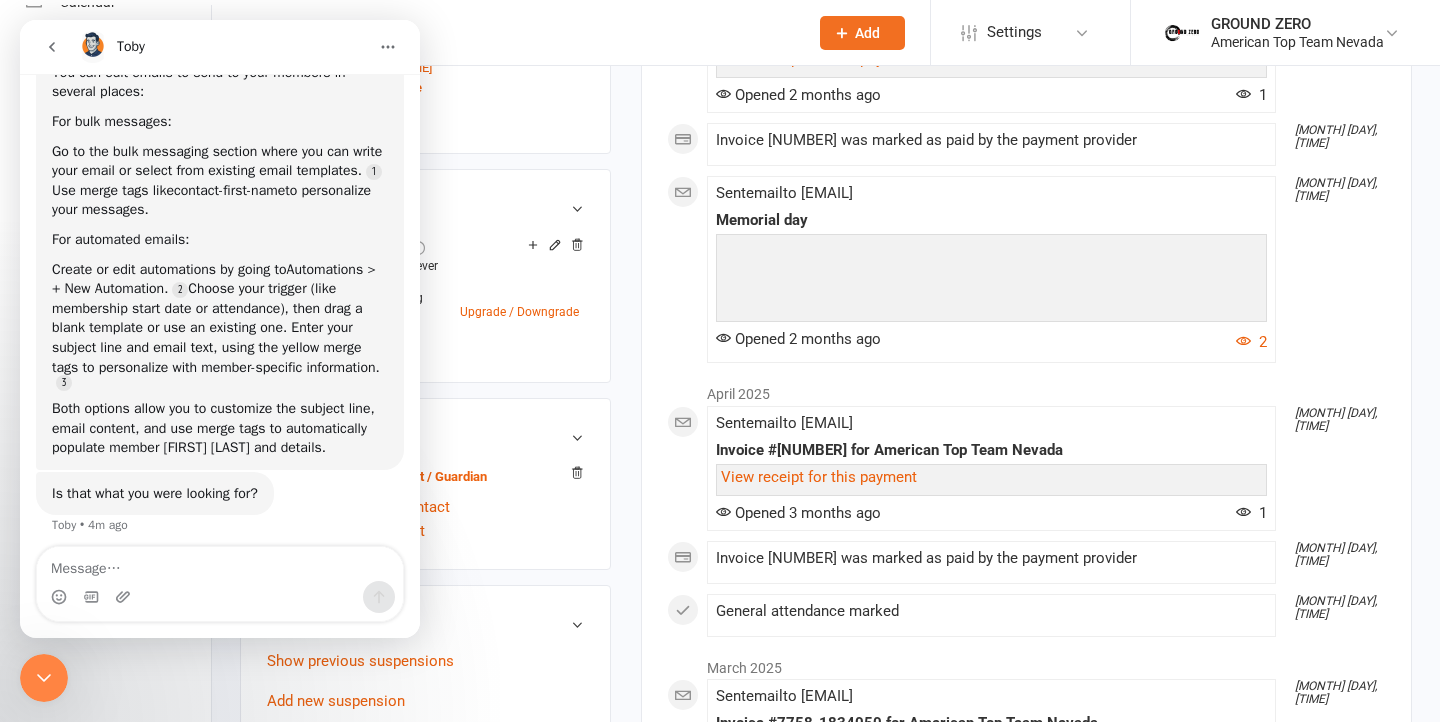 scroll, scrollTop: 204, scrollLeft: 0, axis: vertical 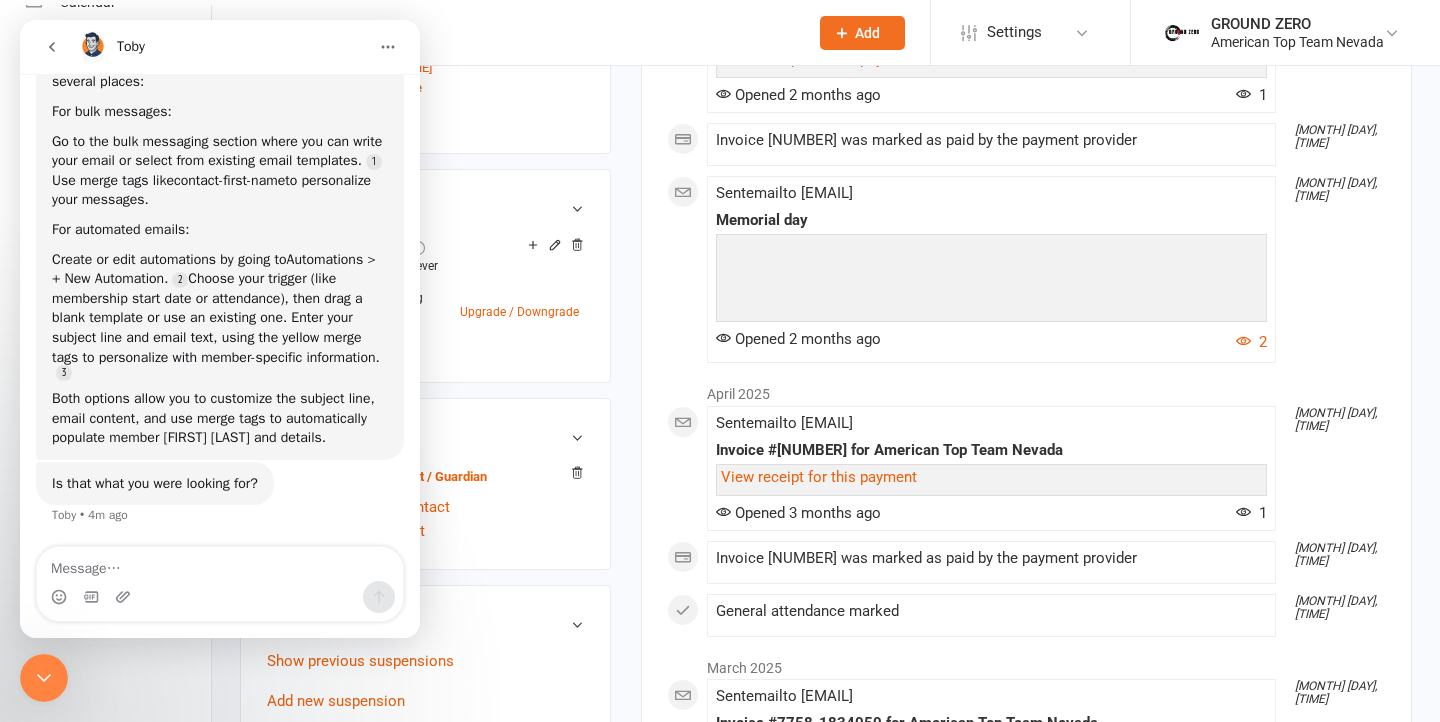 click on "[MONTH] [YEAR] [MONTH] [DAY], [TIME] Sent email to [EMAIL] Invoice #[NUMBER] for American Top Team Nevada View receipt for this payment Opened 2 months ago 1 [MONTH] [DAY], [TIME] Invoice [NUMBER] was marked as paid by the payment provider [MONTH] [DAY], [TIME] Sent email to [EMAIL] Memorial day ﻿ Opened 2 months ago 2" at bounding box center (1026, 160) 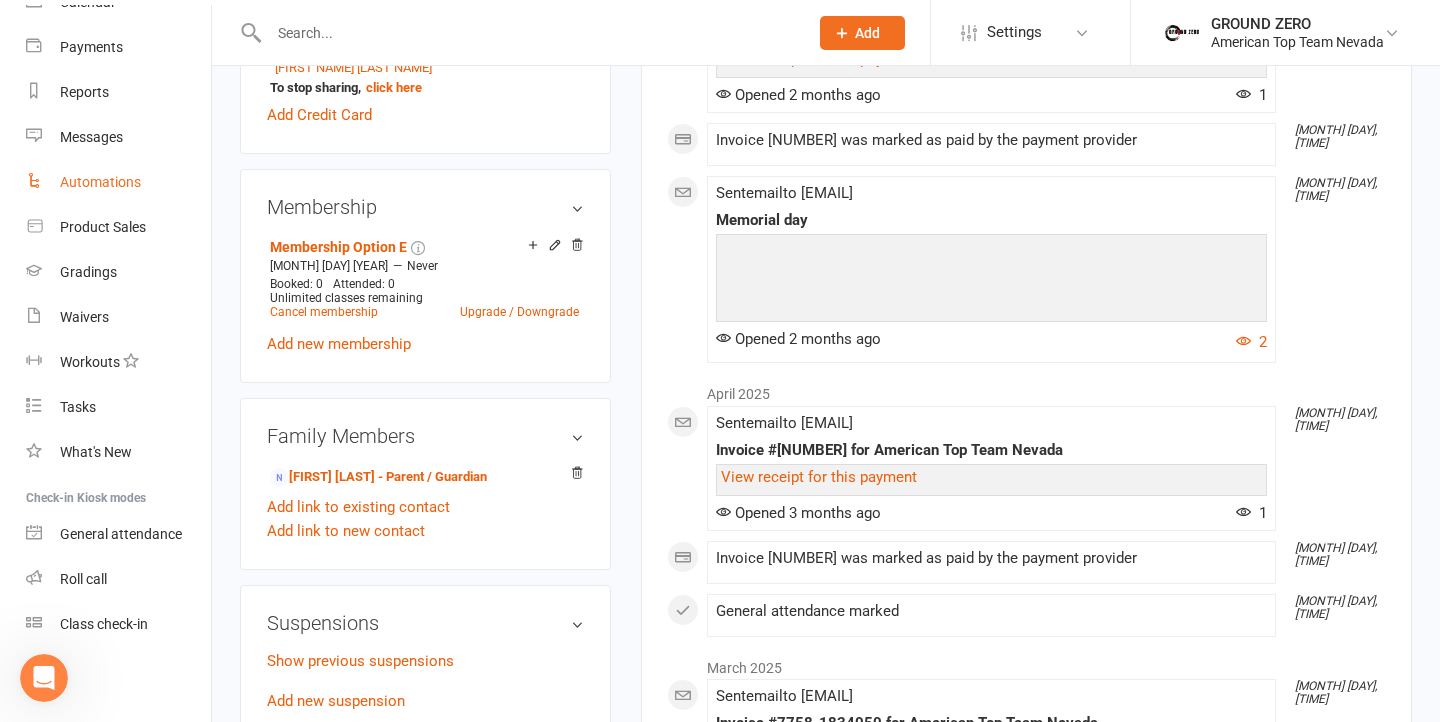 click on "Automations" at bounding box center (100, 182) 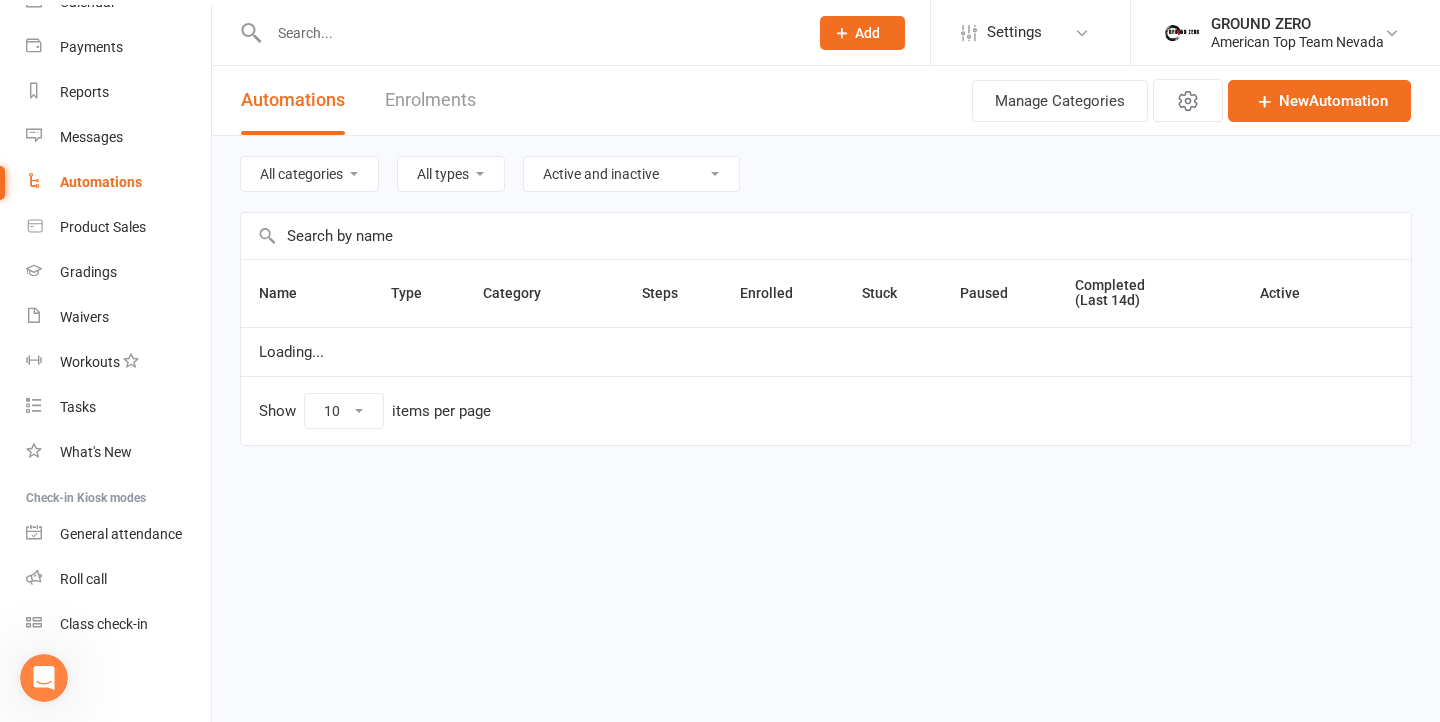 scroll, scrollTop: 0, scrollLeft: 0, axis: both 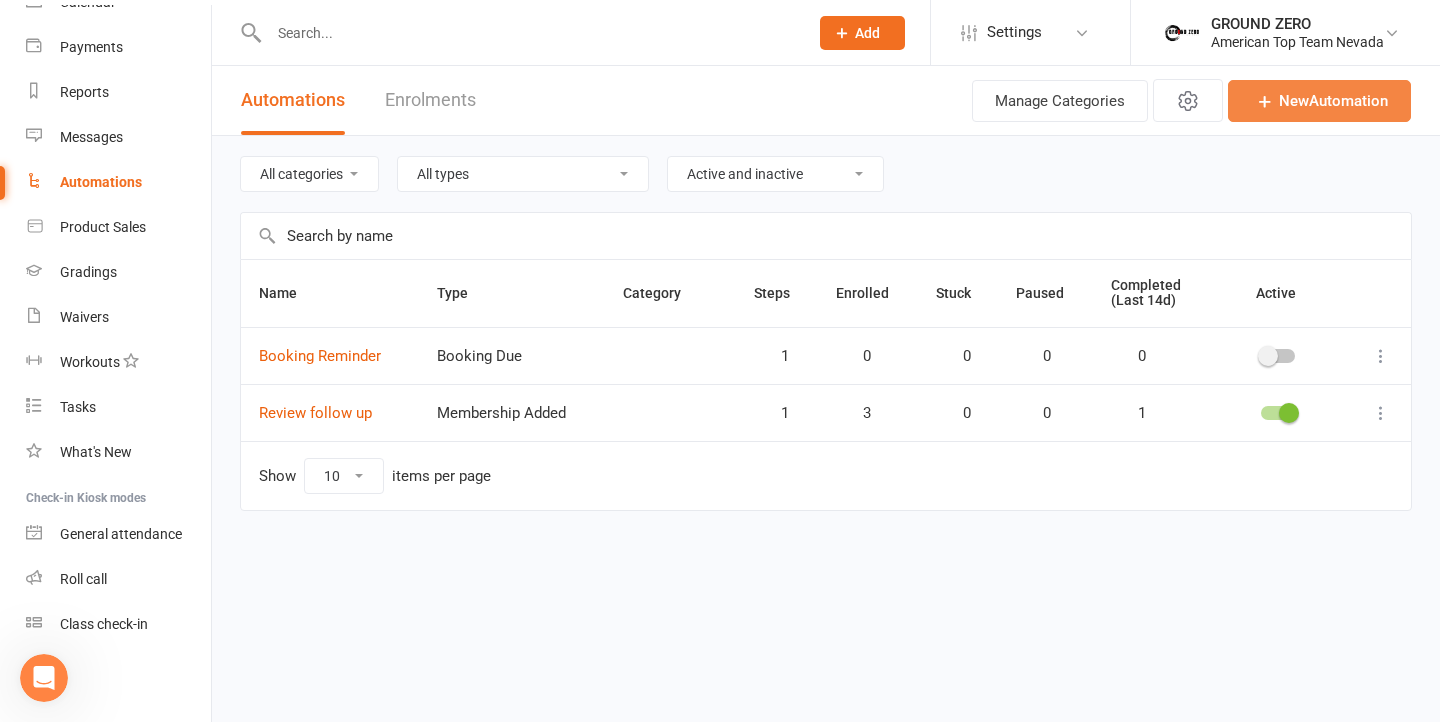 click on "New  Automation" at bounding box center (1319, 101) 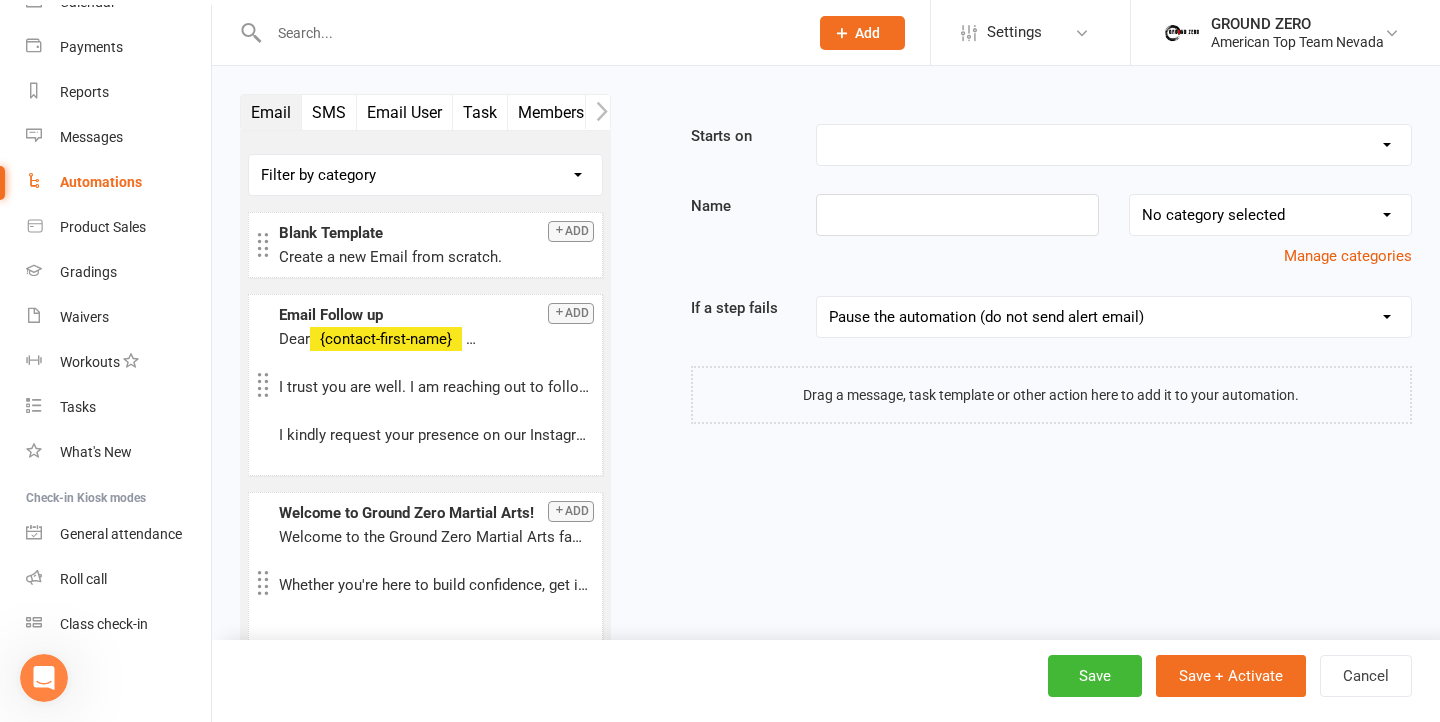 click on "Filter by category No category General" at bounding box center [425, 175] 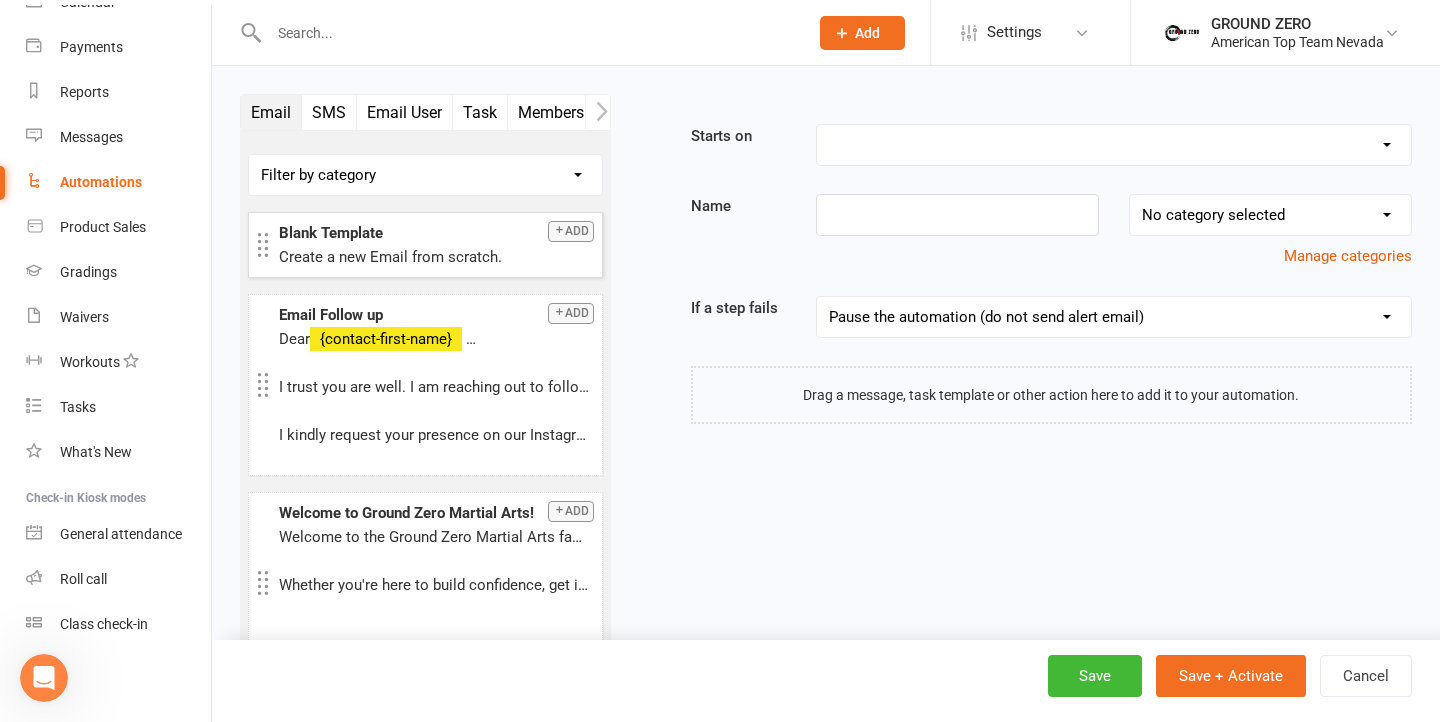 click on "Create a new Email from scratch." at bounding box center [436, 257] 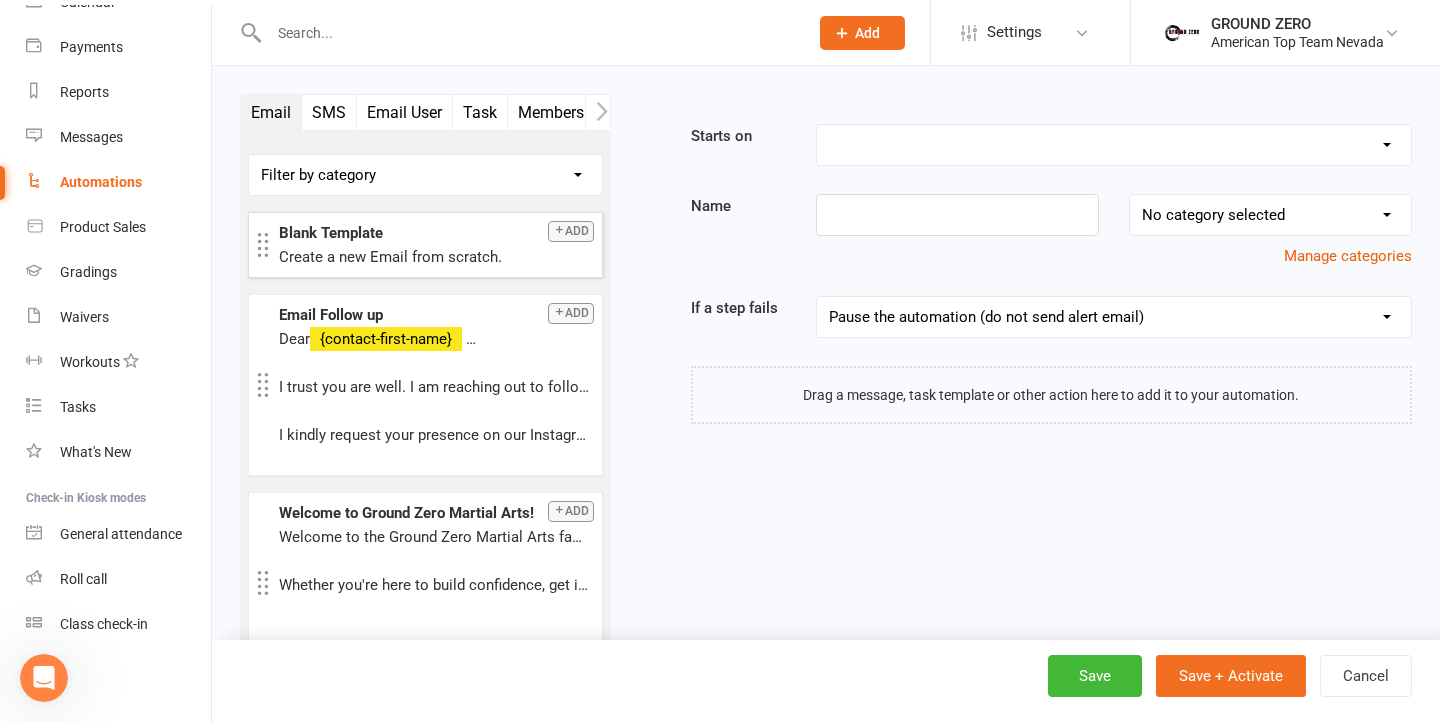 click on "Add" at bounding box center (571, 231) 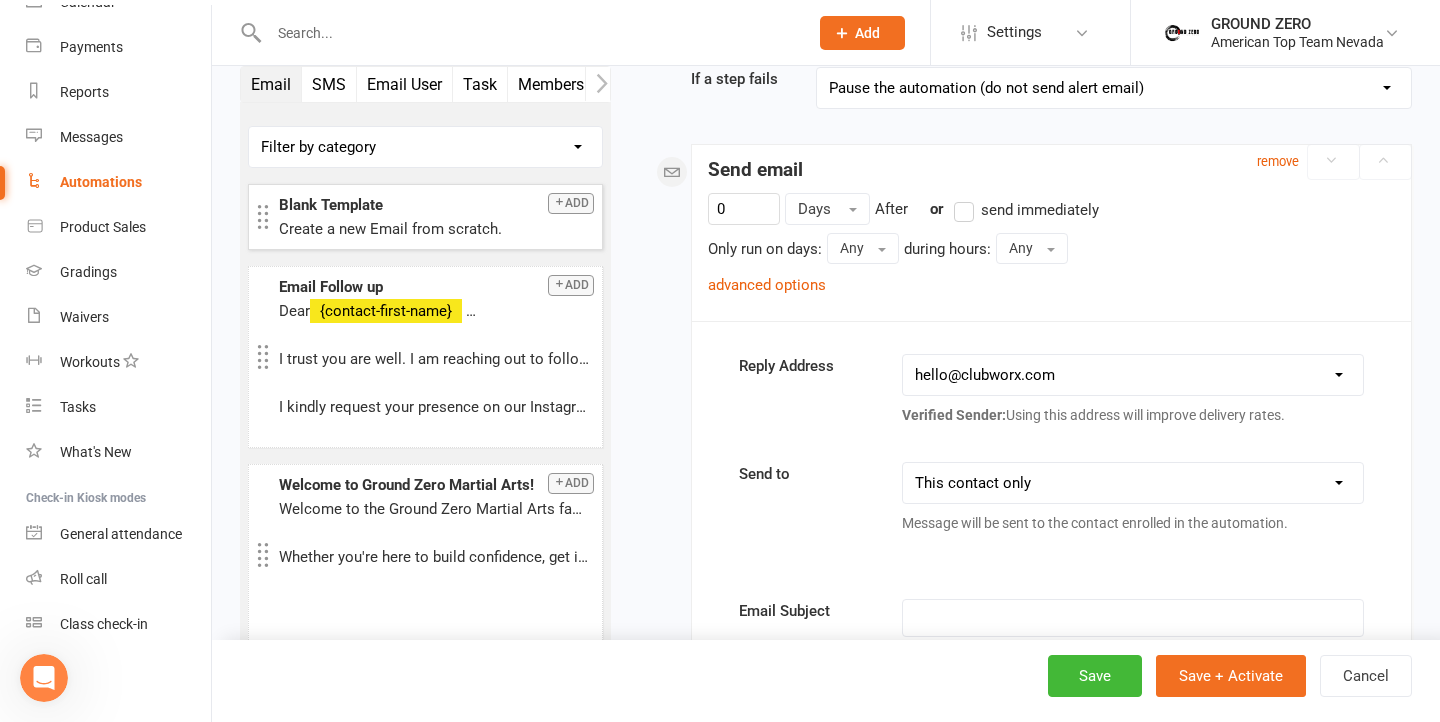 scroll, scrollTop: 273, scrollLeft: 0, axis: vertical 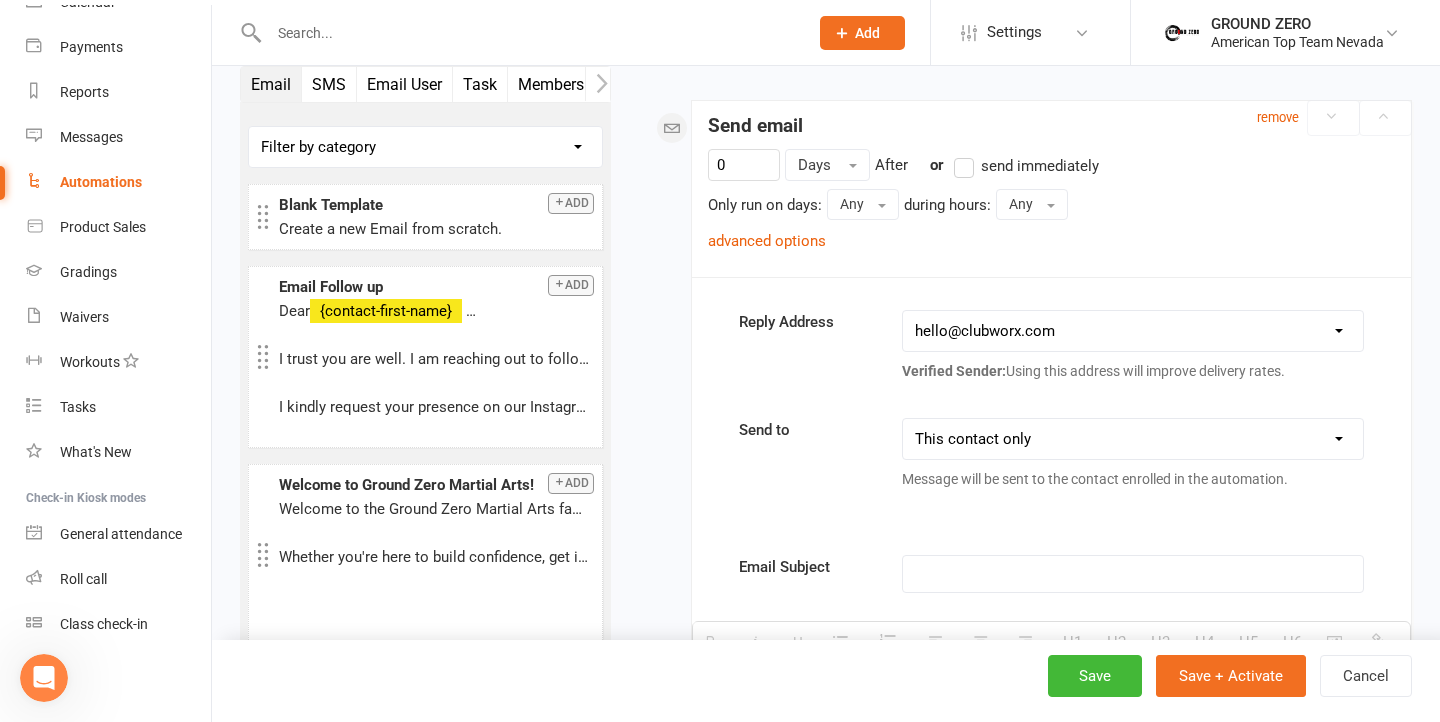 click on "[EMAIL] [EMAIL] [EMAIL]" at bounding box center [1132, 331] 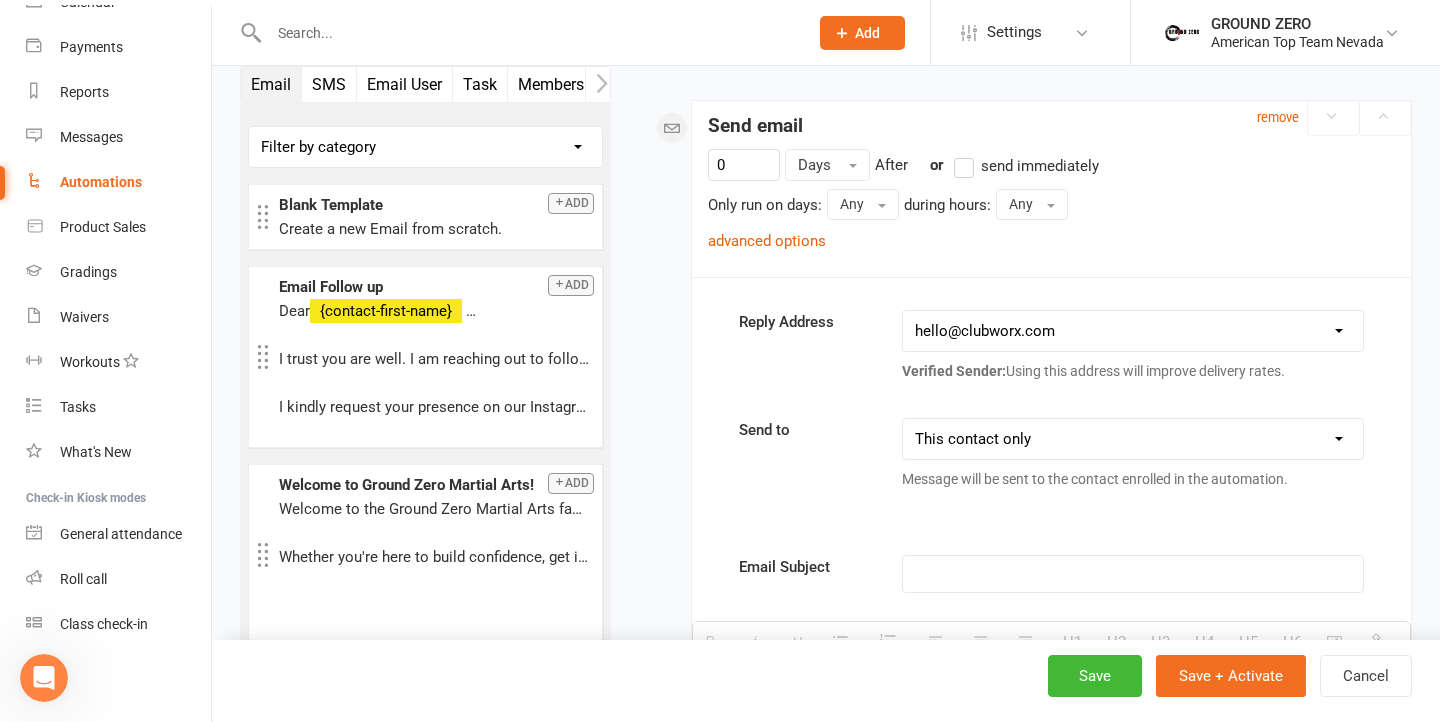 select on "1" 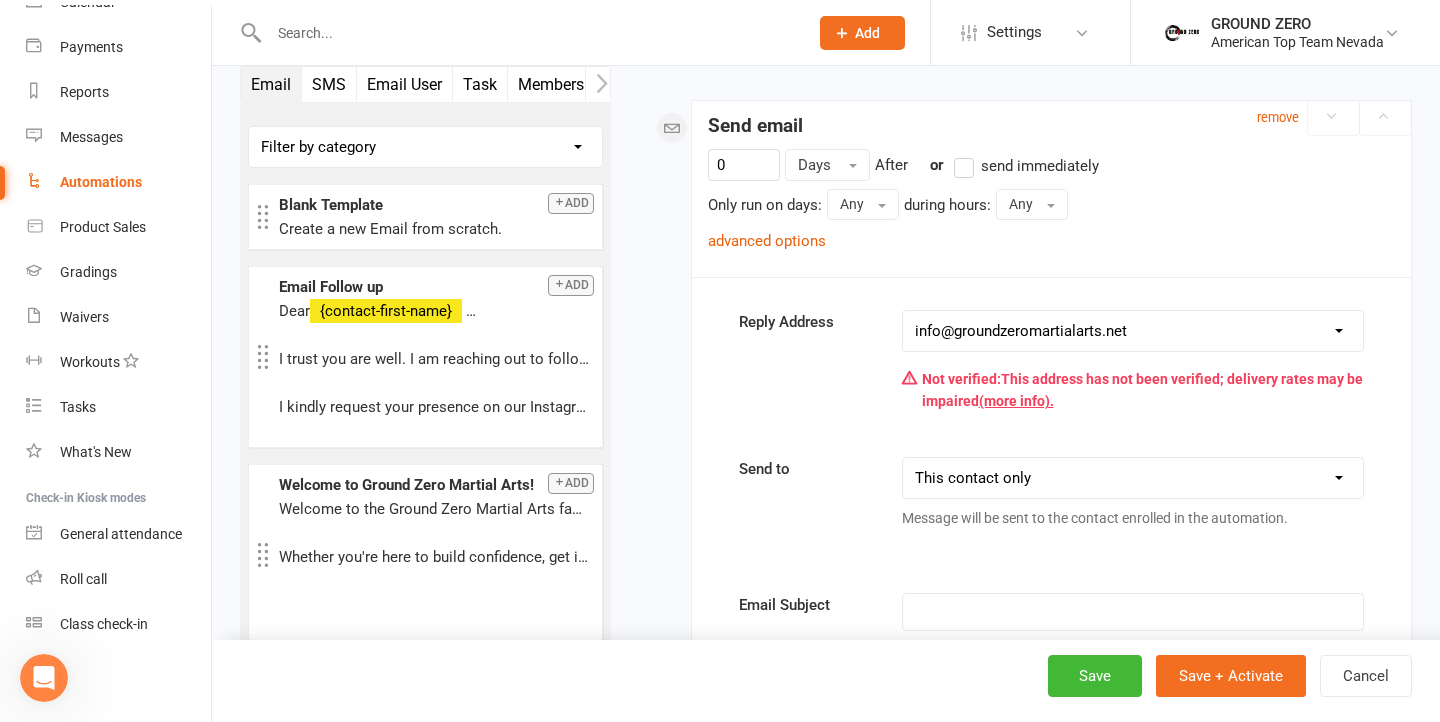 click on "This contact only Recipients that accept messages sent from automations Recipients that accept messages sent from automations (or: send to contact if no other recipients available)" at bounding box center [1132, 478] 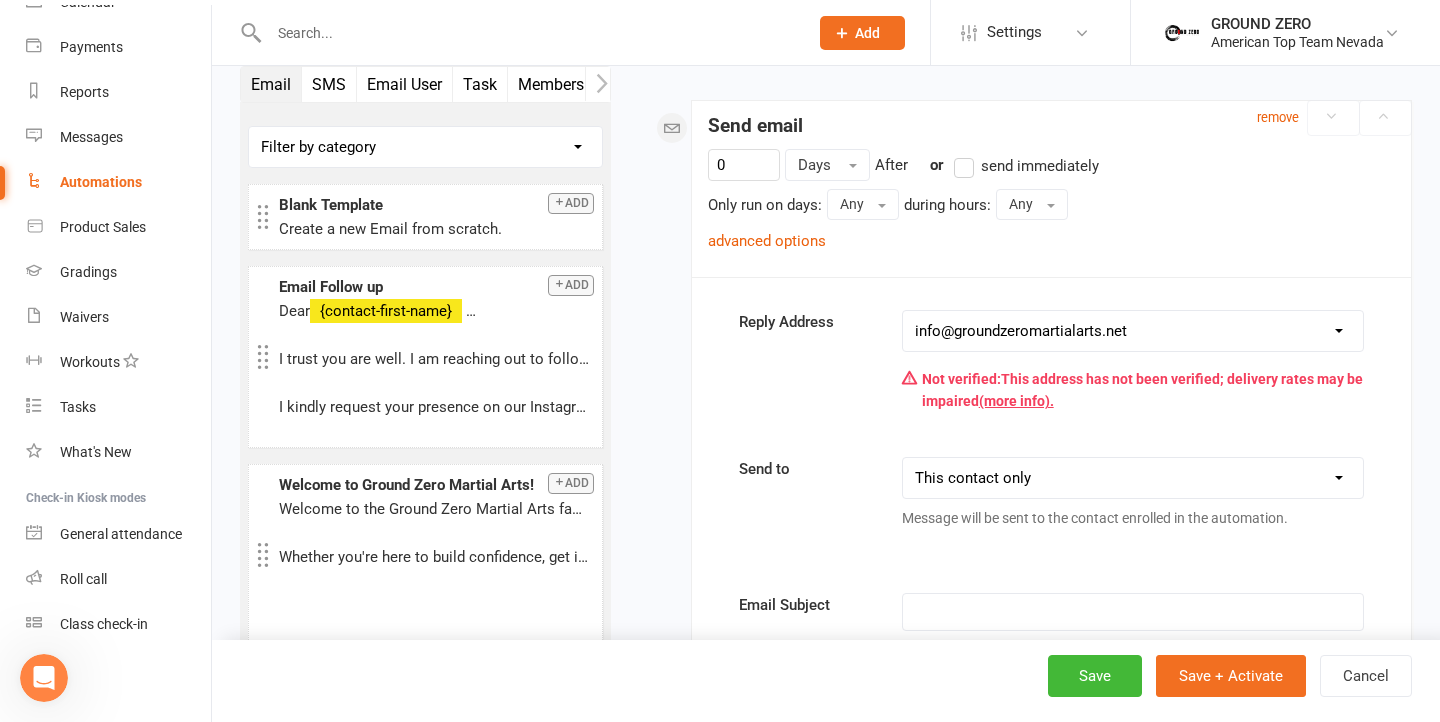 click on "Reply Address [EMAIL] [EMAIL] [EMAIL] Not verified: This address has not been verified; delivery rates may be impaired (more info)." at bounding box center [1051, 369] 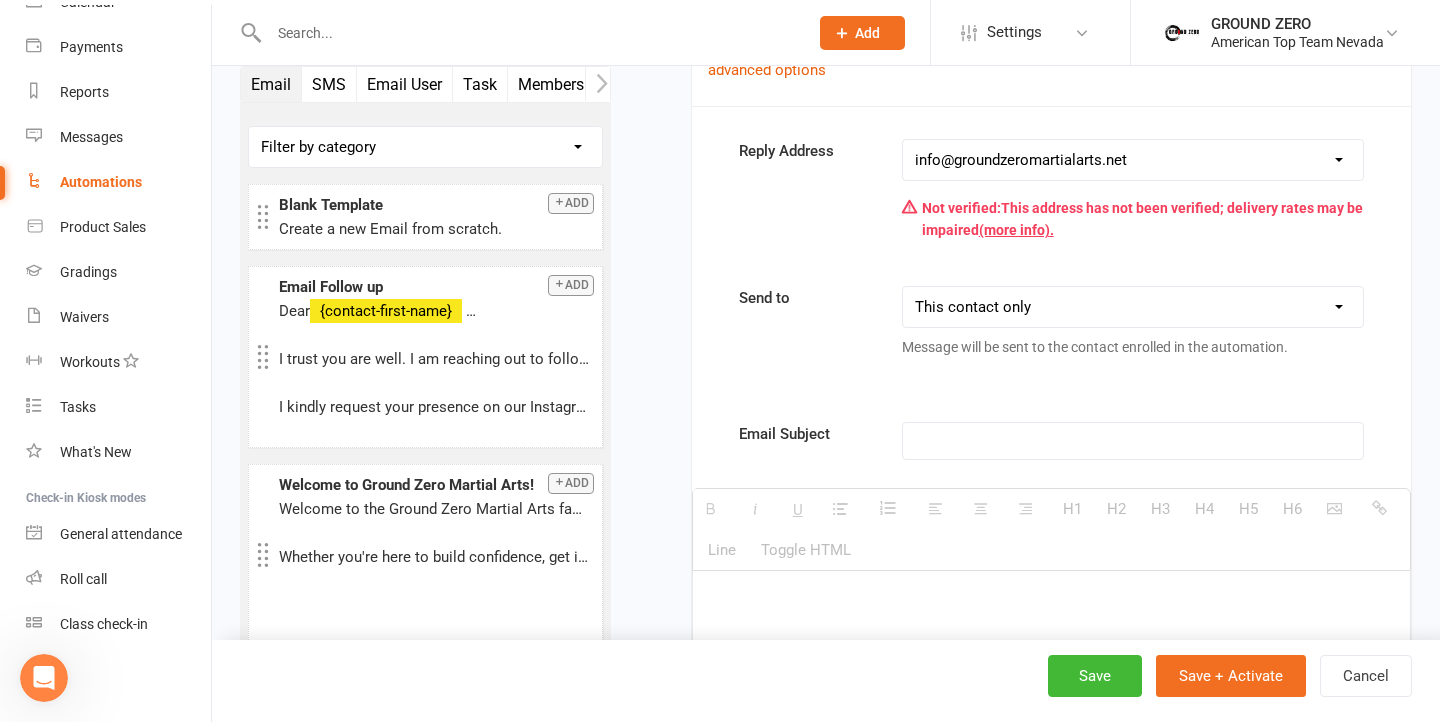 scroll, scrollTop: 448, scrollLeft: 0, axis: vertical 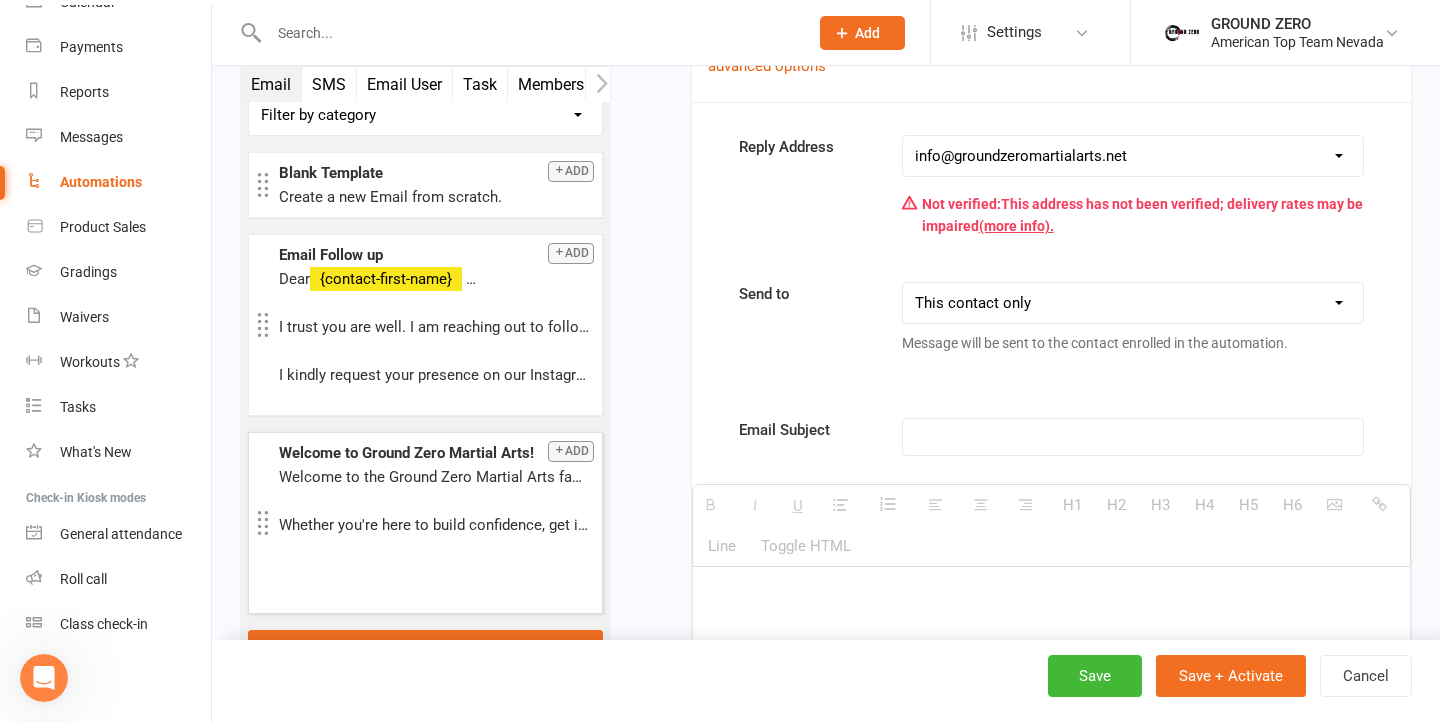 click on "Whether you're here to build confidence, get in shape, learn self-defense, or just try something new, we’re here to support you every step of the way. Our instructors are committed to creating a positive, respectful, and empowering environment where you can grow and thrive." at bounding box center (436, 525) 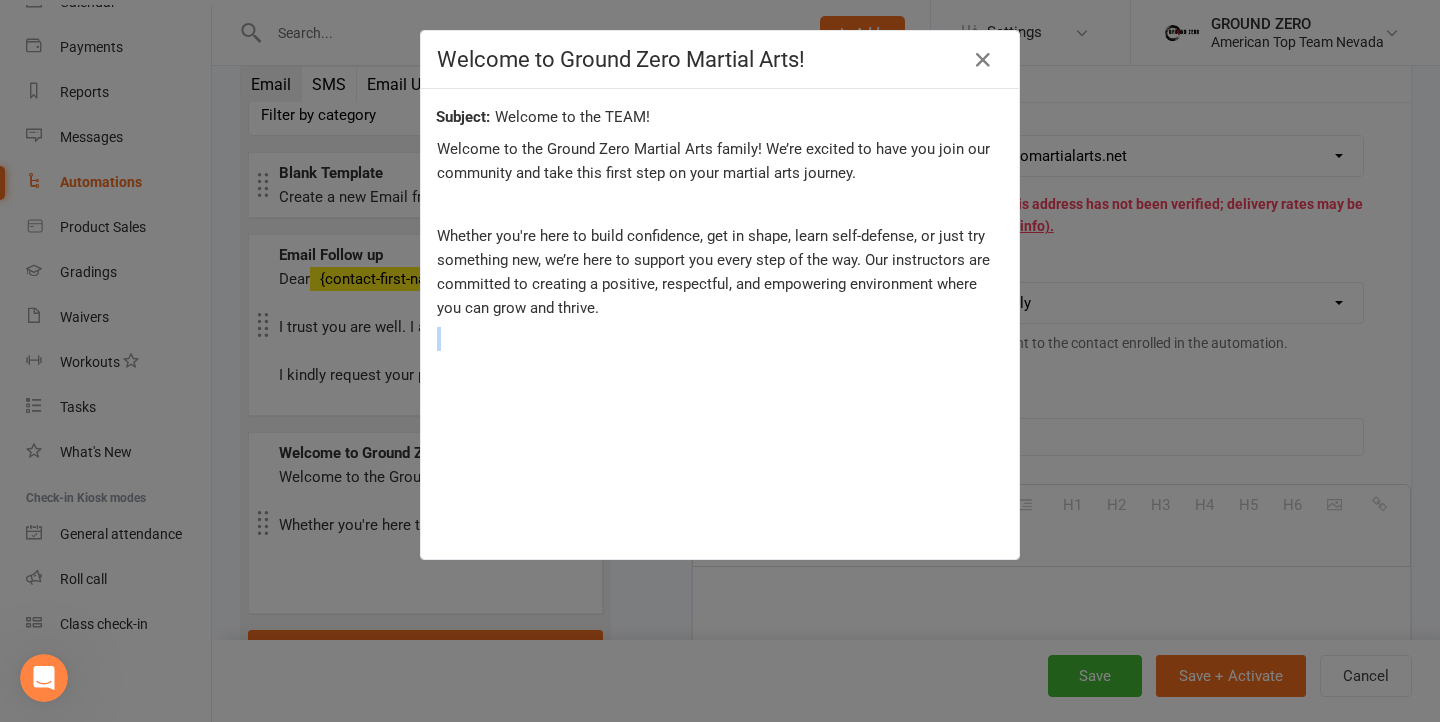 drag, startPoint x: 589, startPoint y: 309, endPoint x: 582, endPoint y: 324, distance: 16.552946 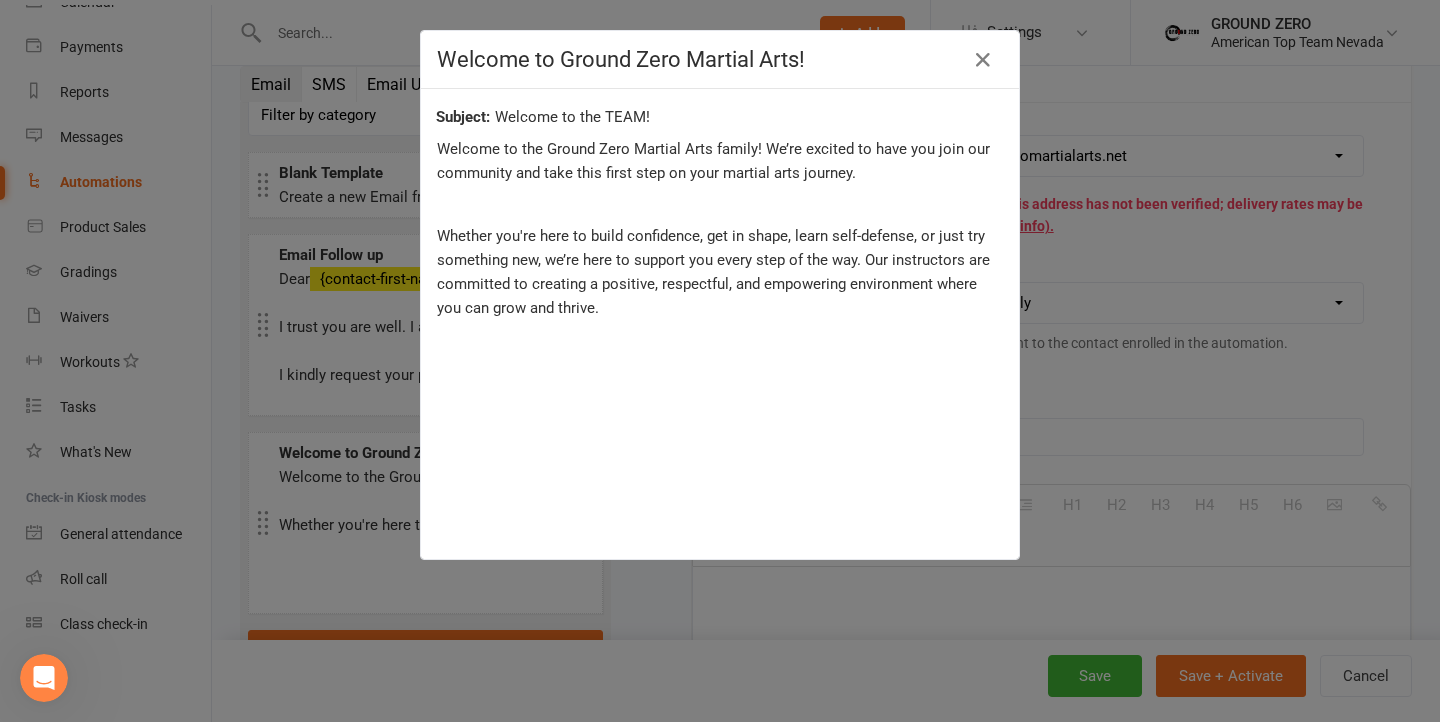 click on "Welcome to the Ground Zero Martial Arts family! We’re excited to have you join our community and take this first step on your martial arts journey. Whether you're here to build confidence, get in shape, learn self-defense, or just try something new, we’re here to support you every step of the way. Our instructors are committed to creating a positive, respectful, and empowering environment where you can grow and thrive. We look forward to seeing you on the mat! Best regards, [FIRST] [LAST]  Ground Zero Martial Arts  SENSEI Ground Zero Martial Arts [PHONE]  | [EMAIL] | [Website or Social Media links]" at bounding box center [720, 465] 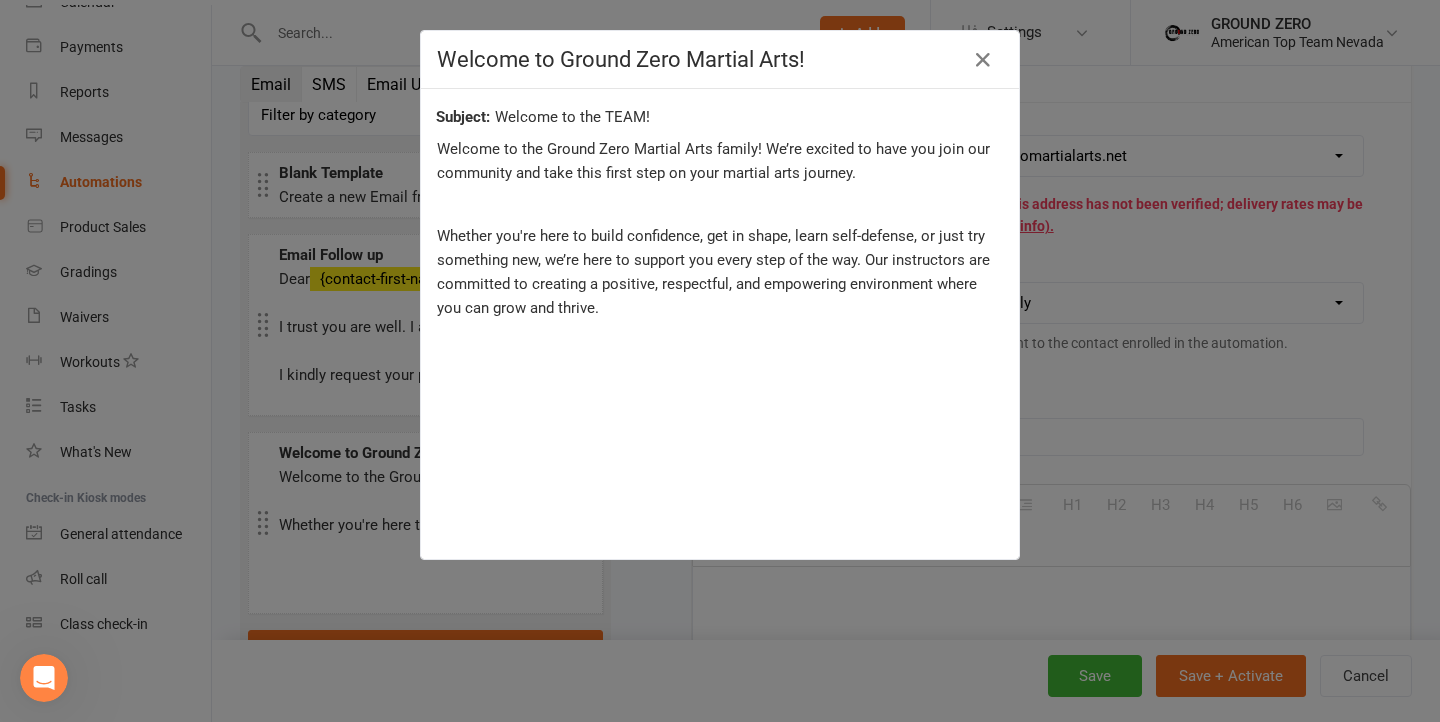 click on "Whether you're here to build confidence, get in shape, learn self-defense, or just try something new, we’re here to support you every step of the way. Our instructors are committed to creating a positive, respectful, and empowering environment where you can grow and thrive." at bounding box center [720, 272] 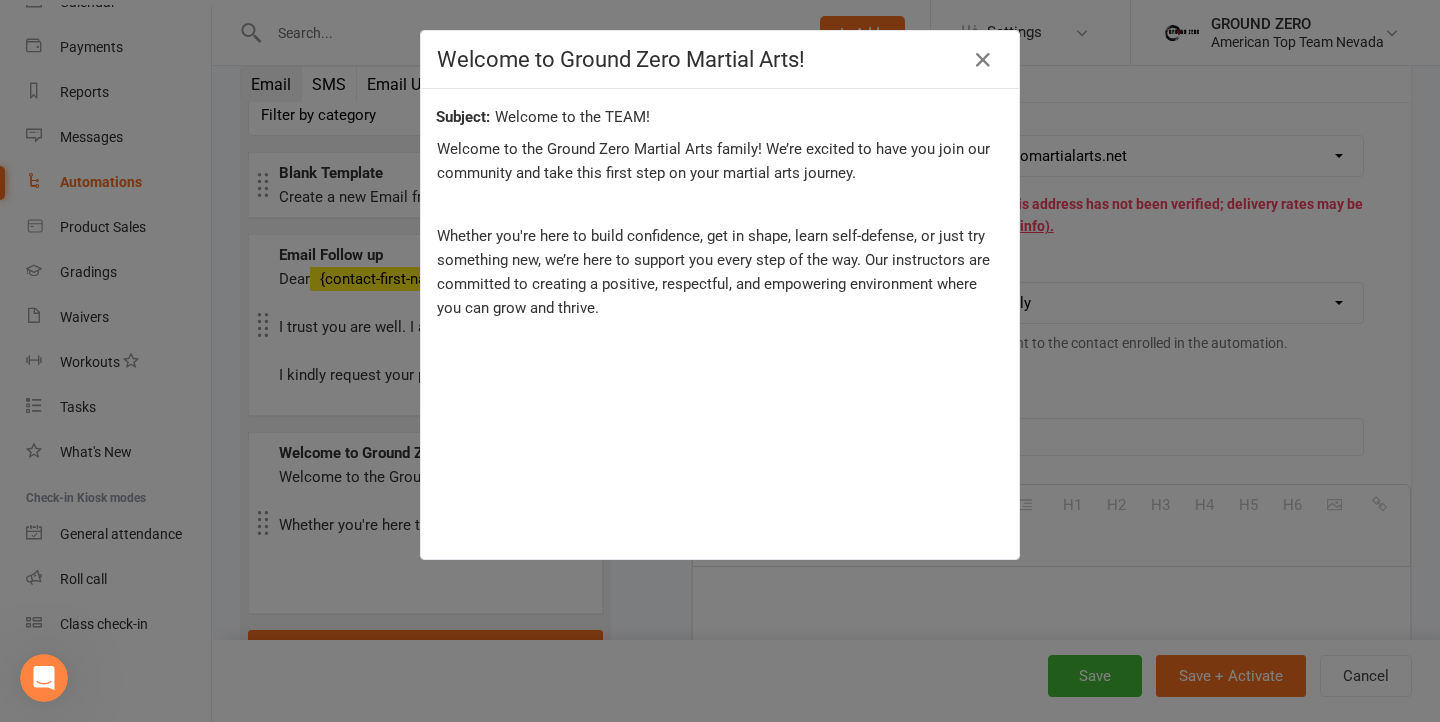 click on "Whether you're here to build confidence, get in shape, learn self-defense, or just try something new, we’re here to support you every step of the way. Our instructors are committed to creating a positive, respectful, and empowering environment where you can grow and thrive." at bounding box center [720, 272] 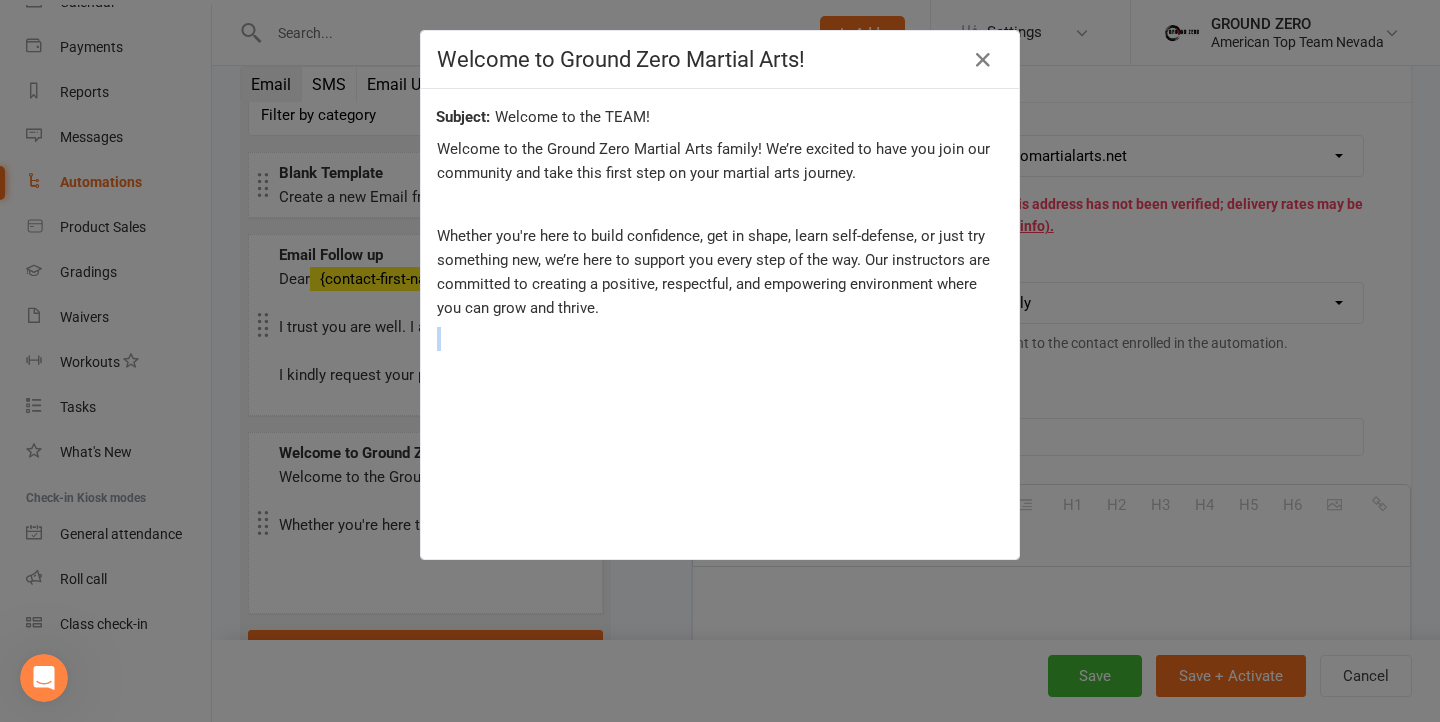 click on "Whether you're here to build confidence, get in shape, learn self-defense, or just try something new, we’re here to support you every step of the way. Our instructors are committed to creating a positive, respectful, and empowering environment where you can grow and thrive." at bounding box center [720, 272] 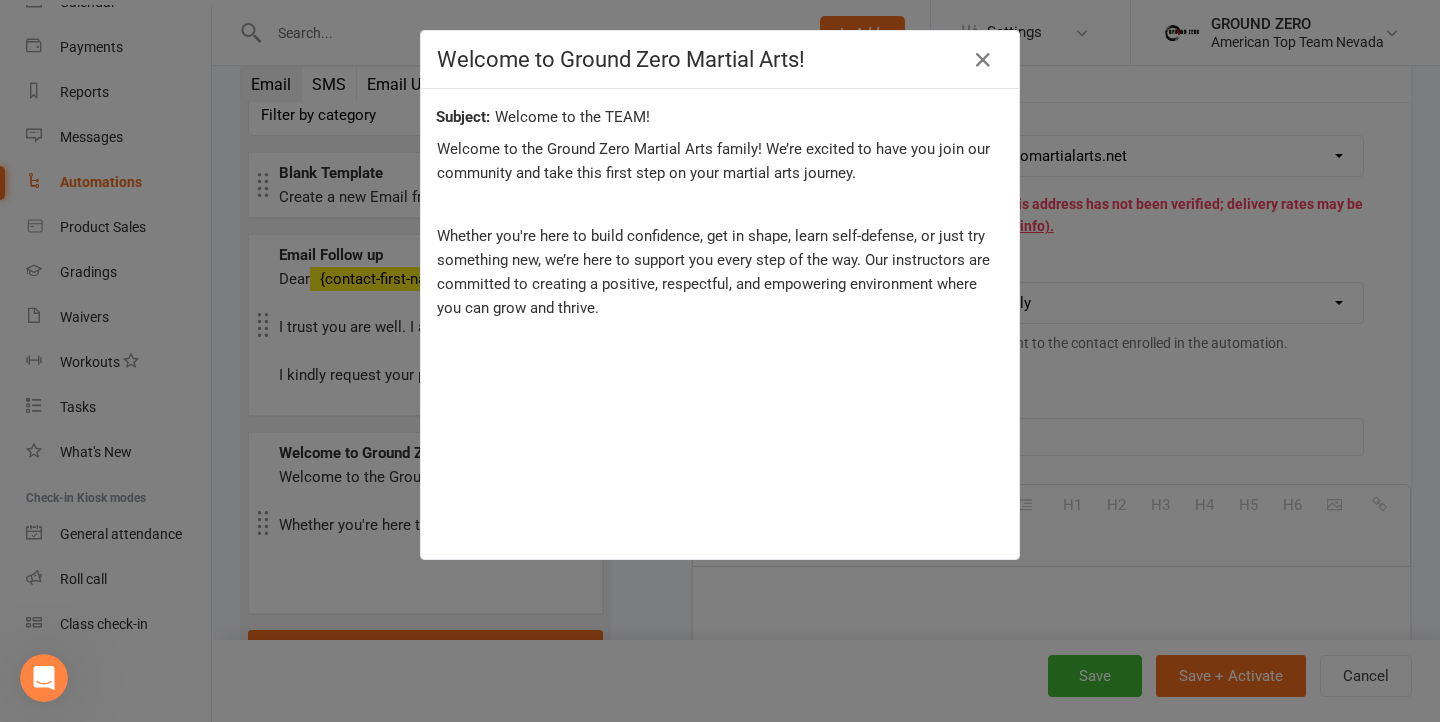 click on "Welcome to the TEAM!" at bounding box center (719, 117) 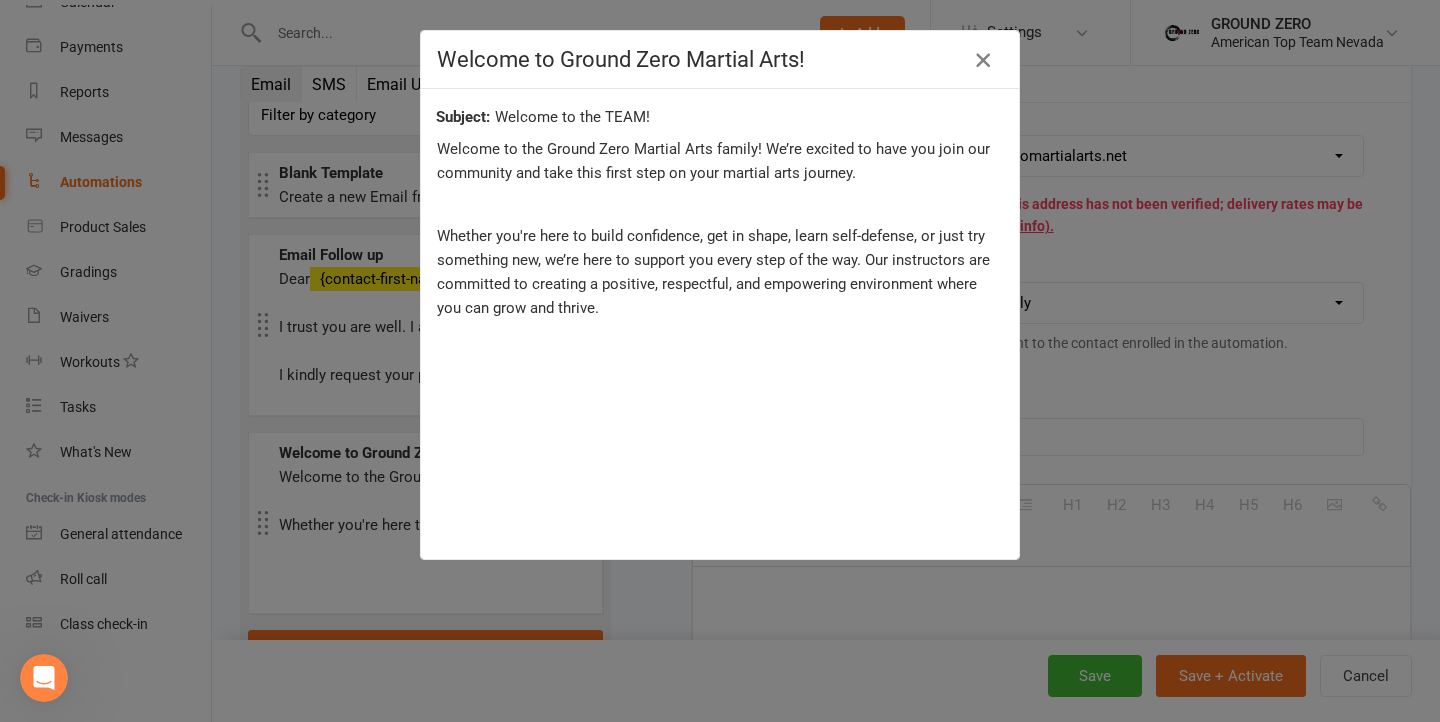 click at bounding box center [983, 60] 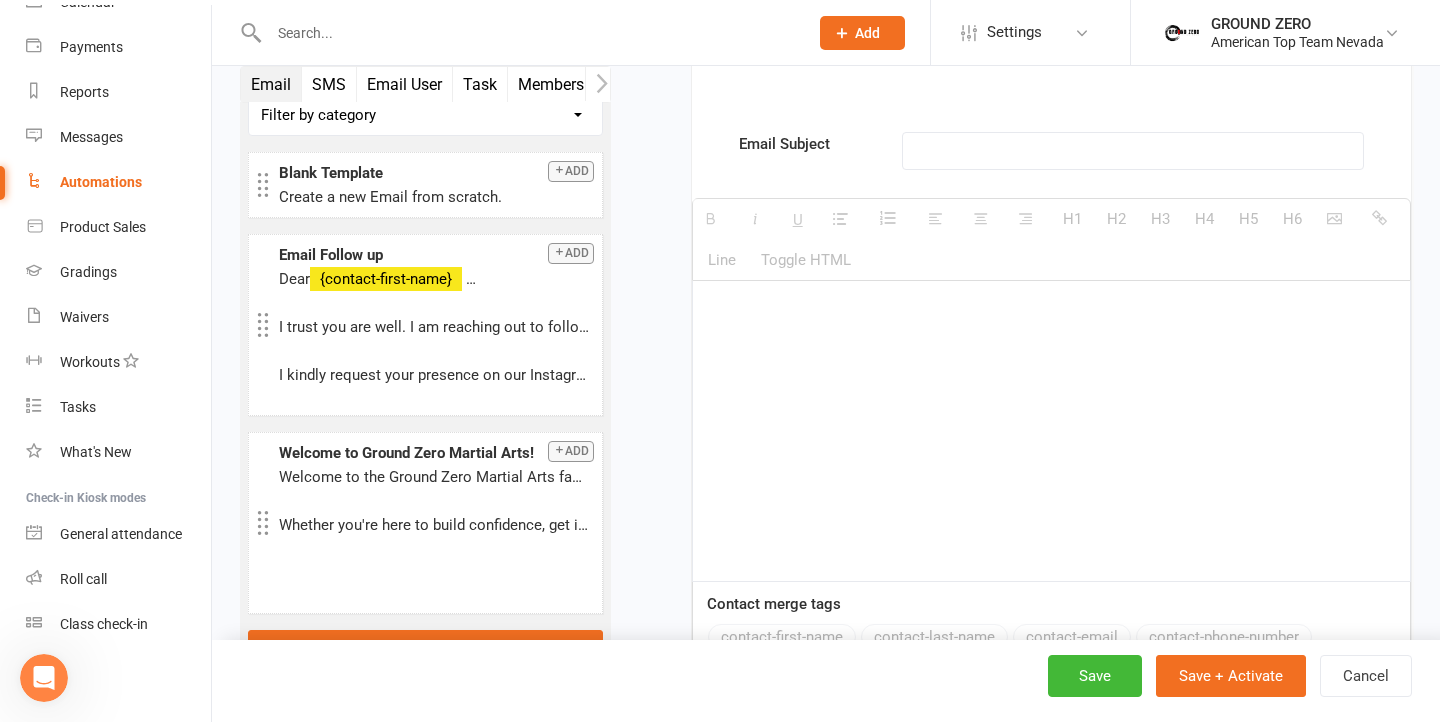 scroll, scrollTop: 735, scrollLeft: 0, axis: vertical 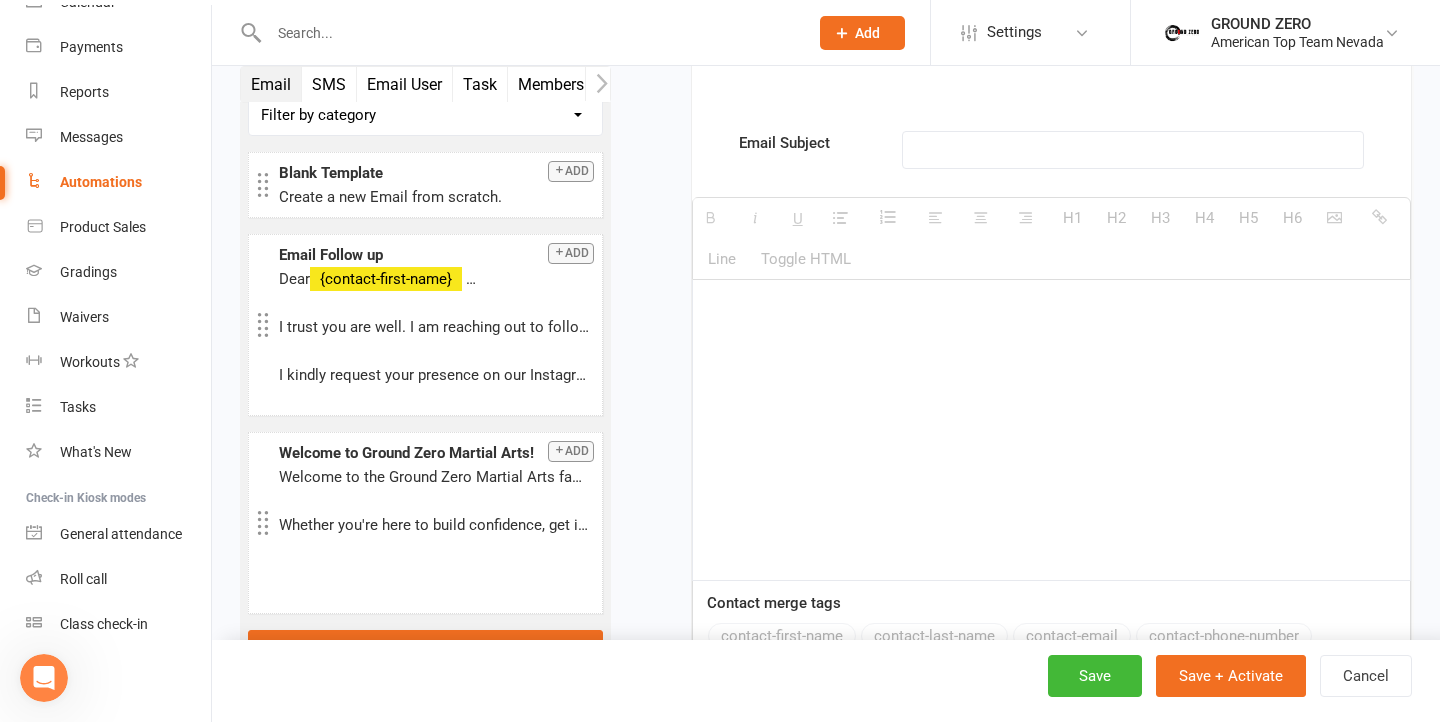 click at bounding box center (1051, 430) 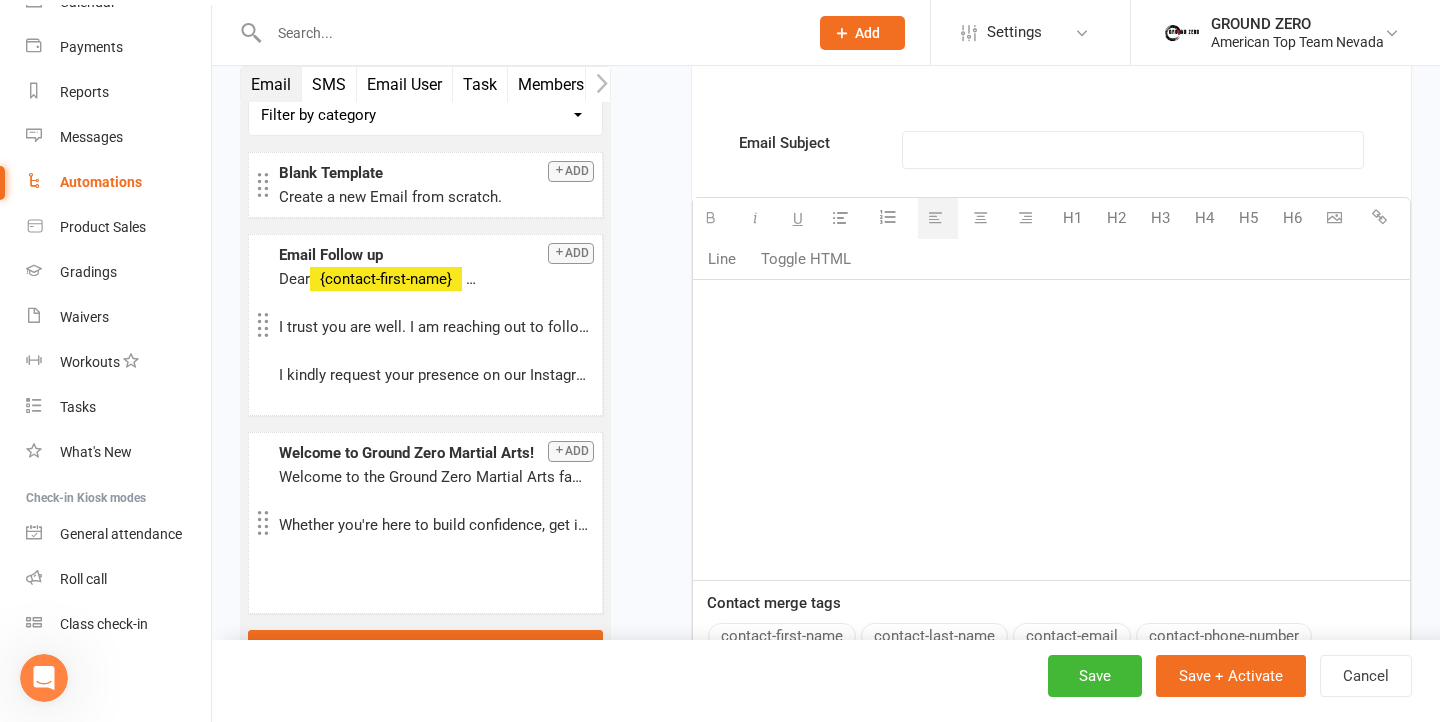 paste 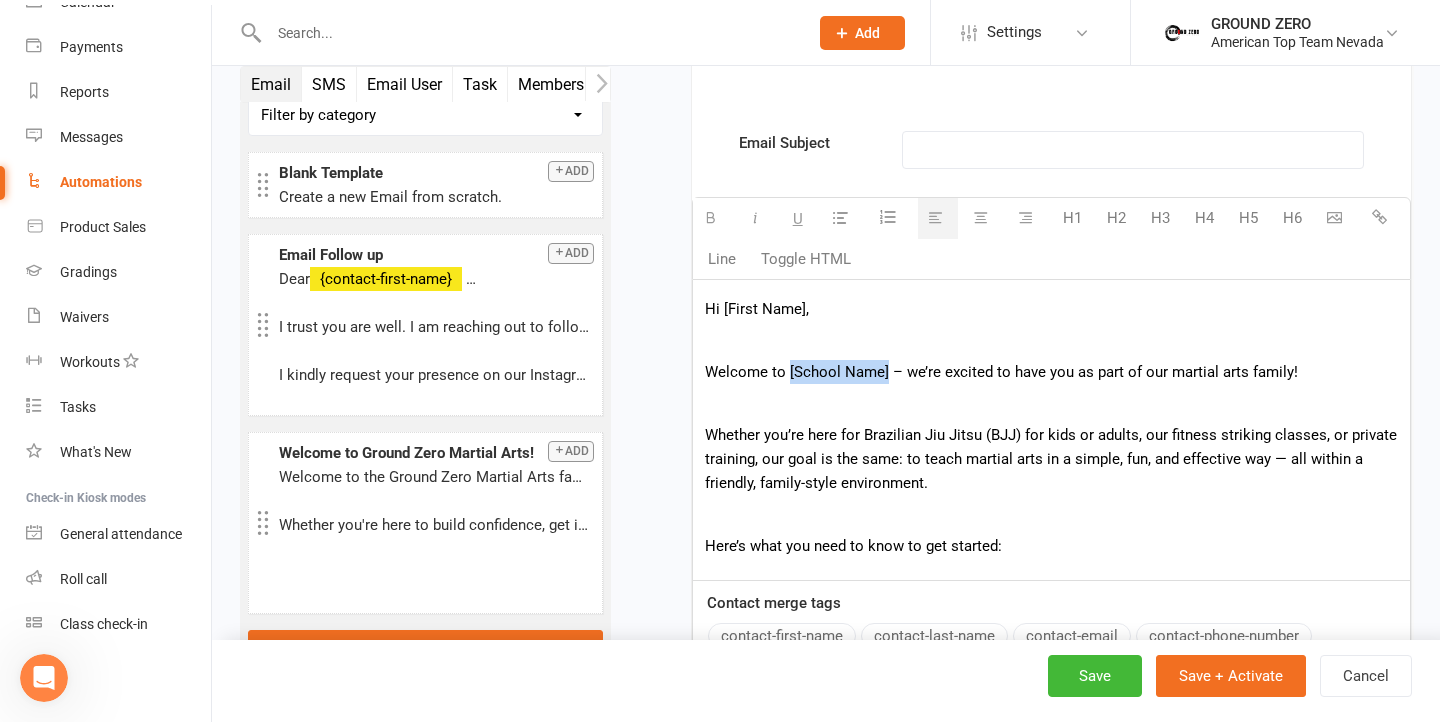 drag, startPoint x: 886, startPoint y: 372, endPoint x: 787, endPoint y: 374, distance: 99.0202 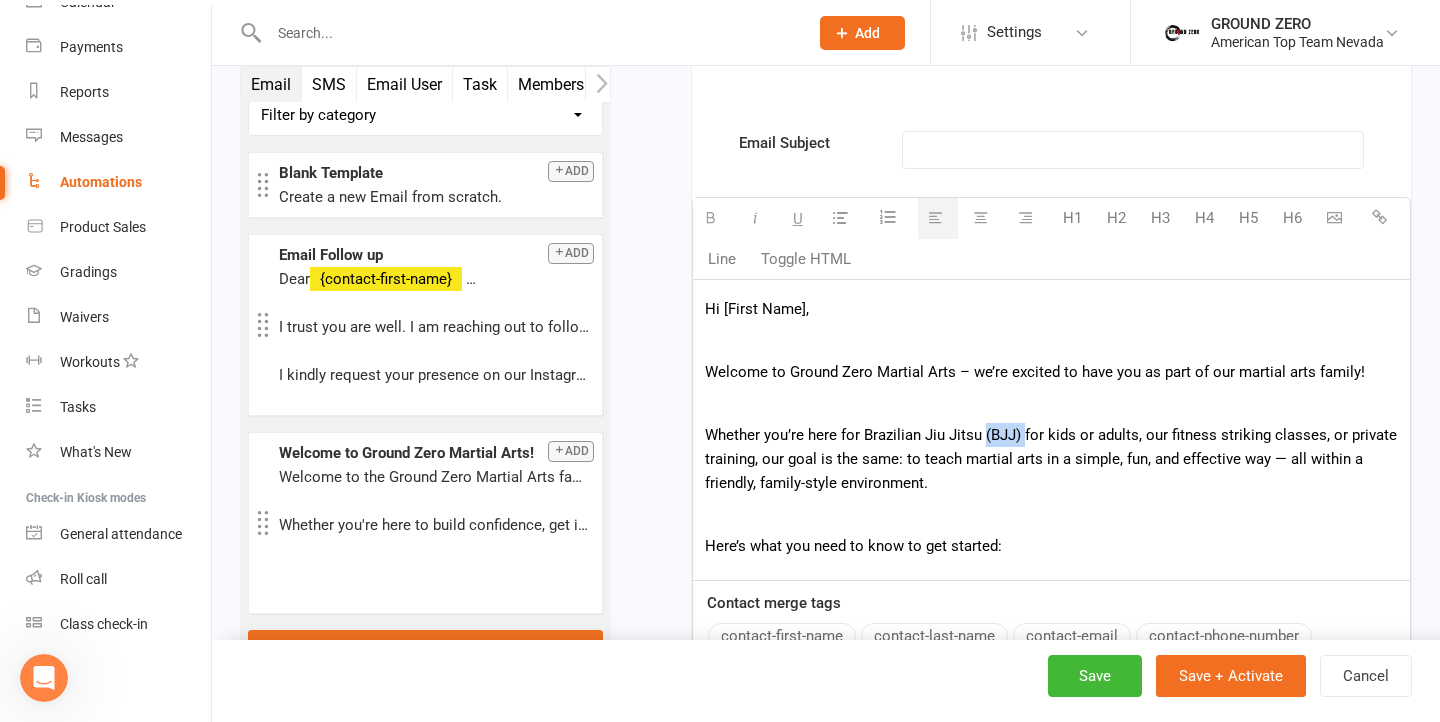 drag, startPoint x: 1024, startPoint y: 434, endPoint x: 986, endPoint y: 430, distance: 38.209946 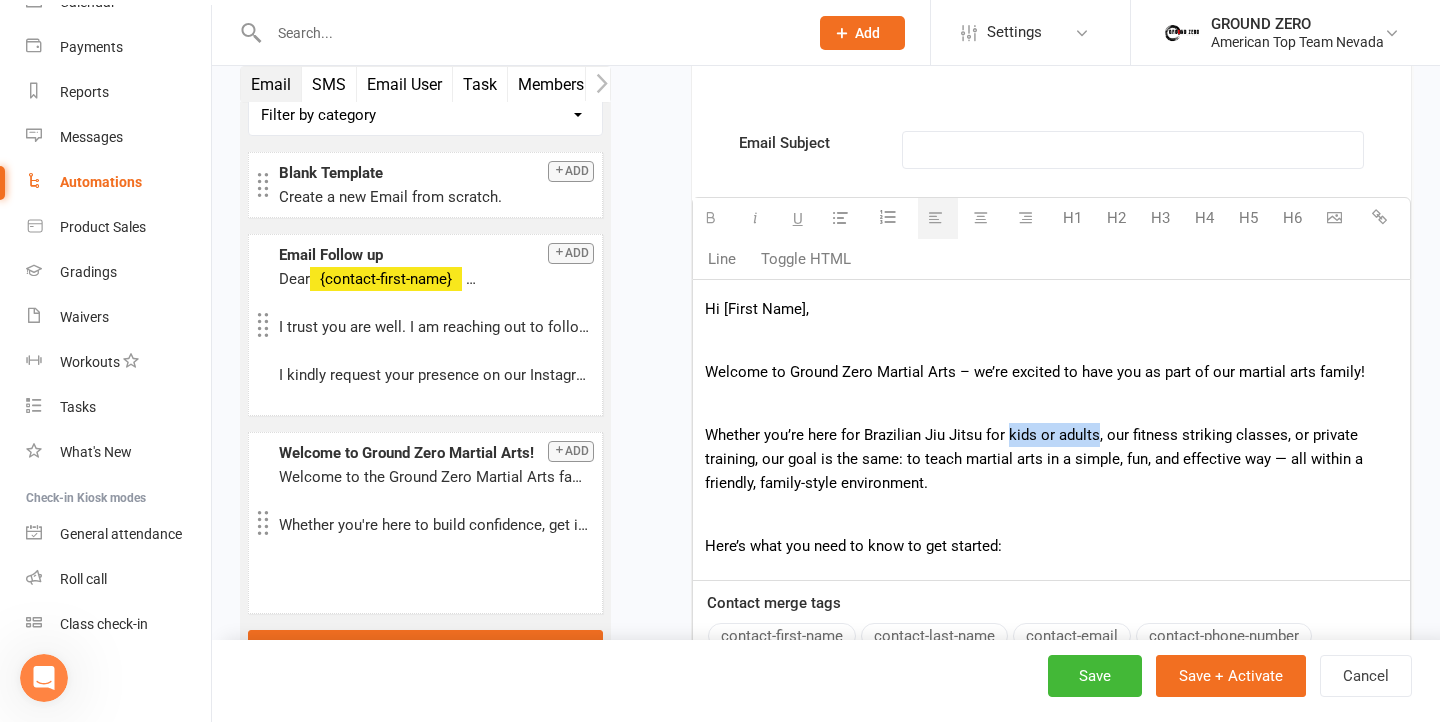drag, startPoint x: 1095, startPoint y: 440, endPoint x: 1009, endPoint y: 434, distance: 86.209045 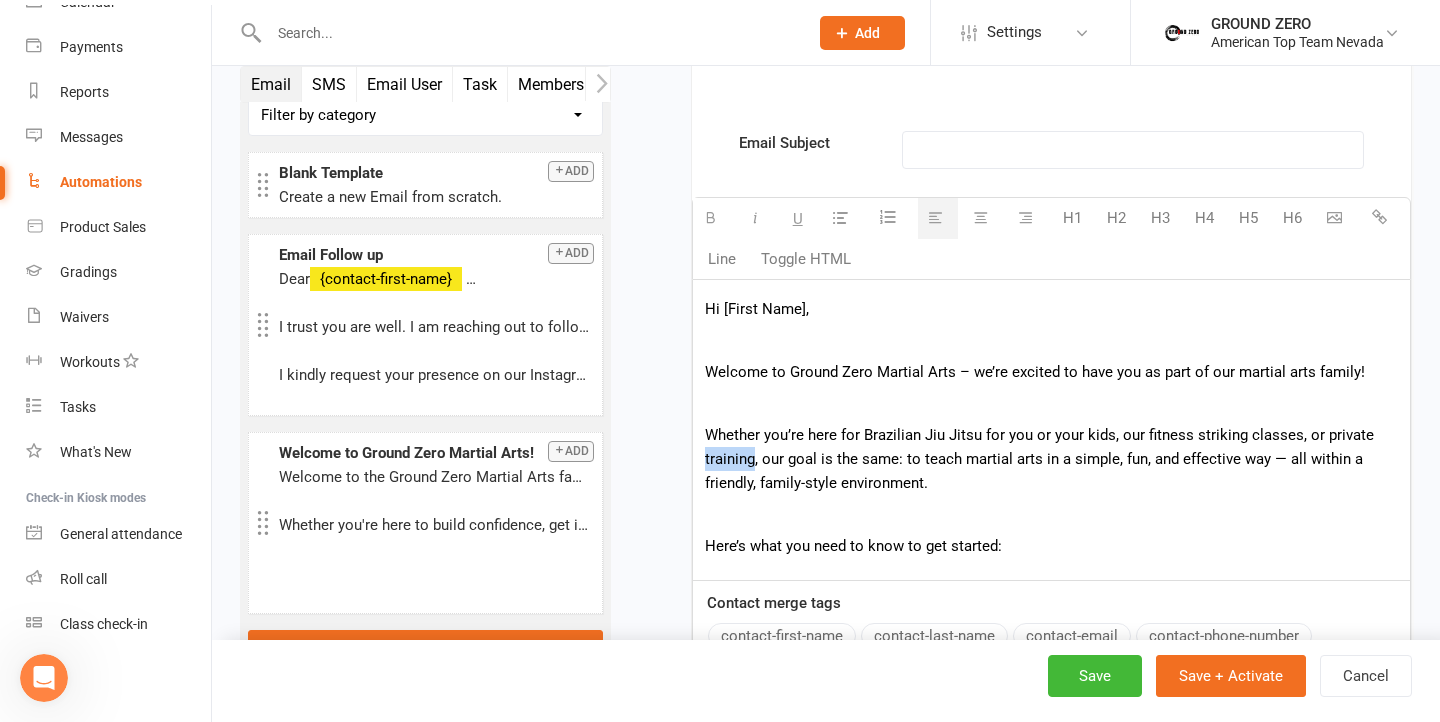 drag, startPoint x: 754, startPoint y: 459, endPoint x: 703, endPoint y: 457, distance: 51.0392 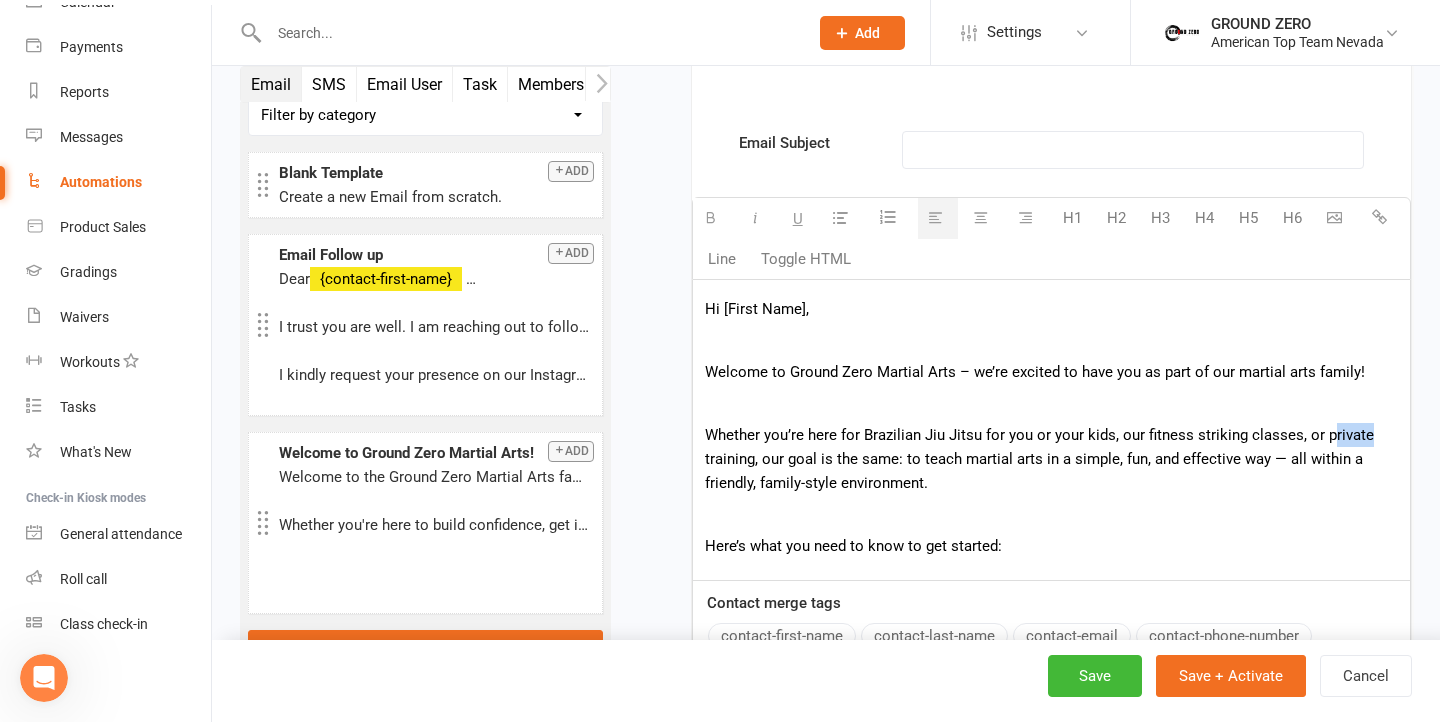 drag, startPoint x: 1371, startPoint y: 438, endPoint x: 1329, endPoint y: 435, distance: 42.107006 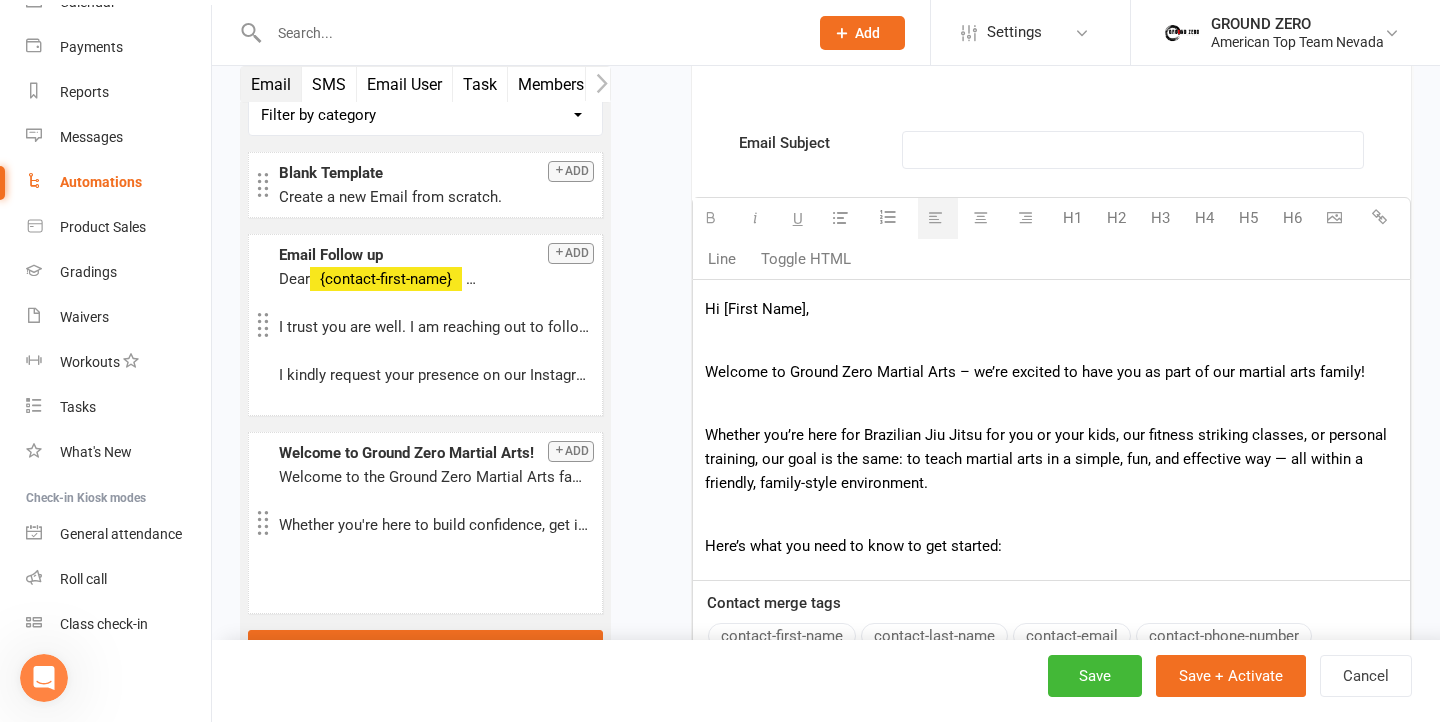 click on "Whether you’re here for Brazilian Jiu Jitsu for you or your kids, our fitness striking classes, or personal training, our goal is the same: to teach martial arts in a simple, fun, and effective way — all within a friendly, family-style environment." at bounding box center [1051, 459] 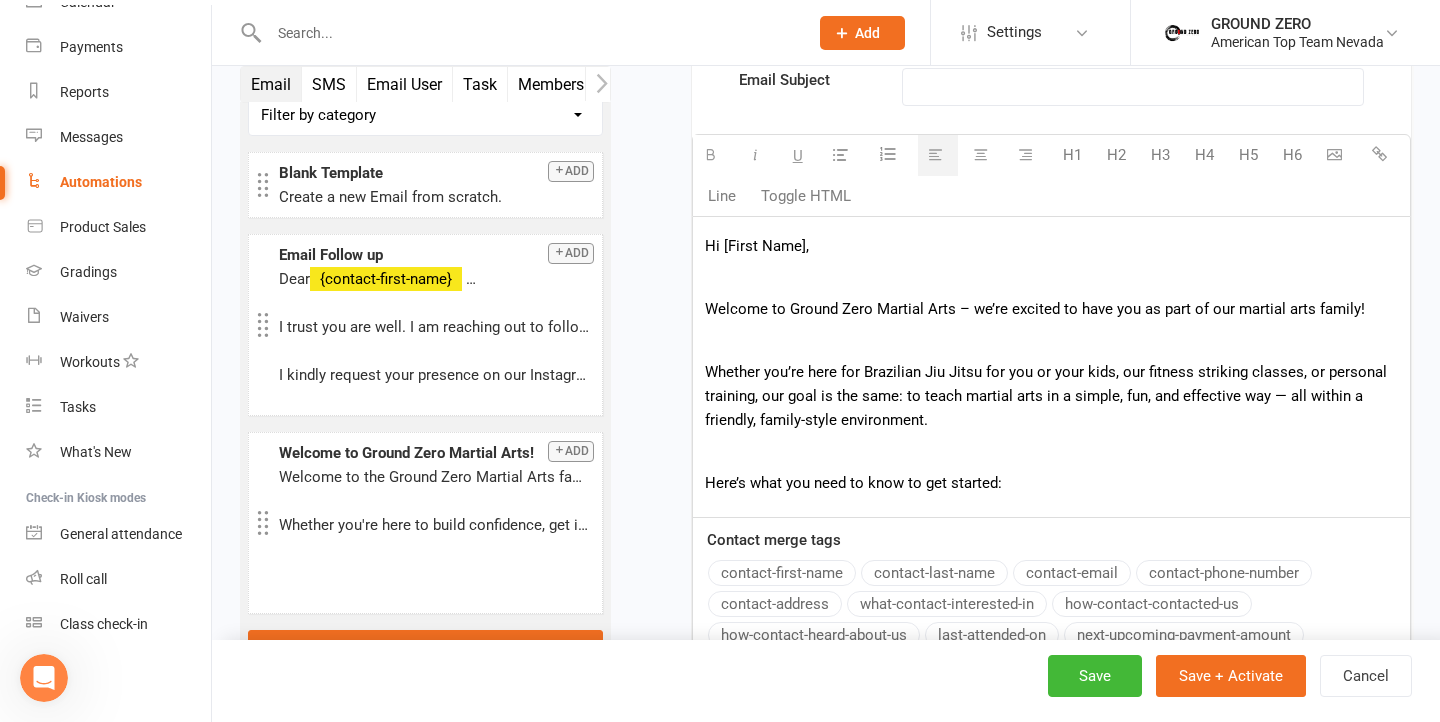 scroll, scrollTop: 807, scrollLeft: 0, axis: vertical 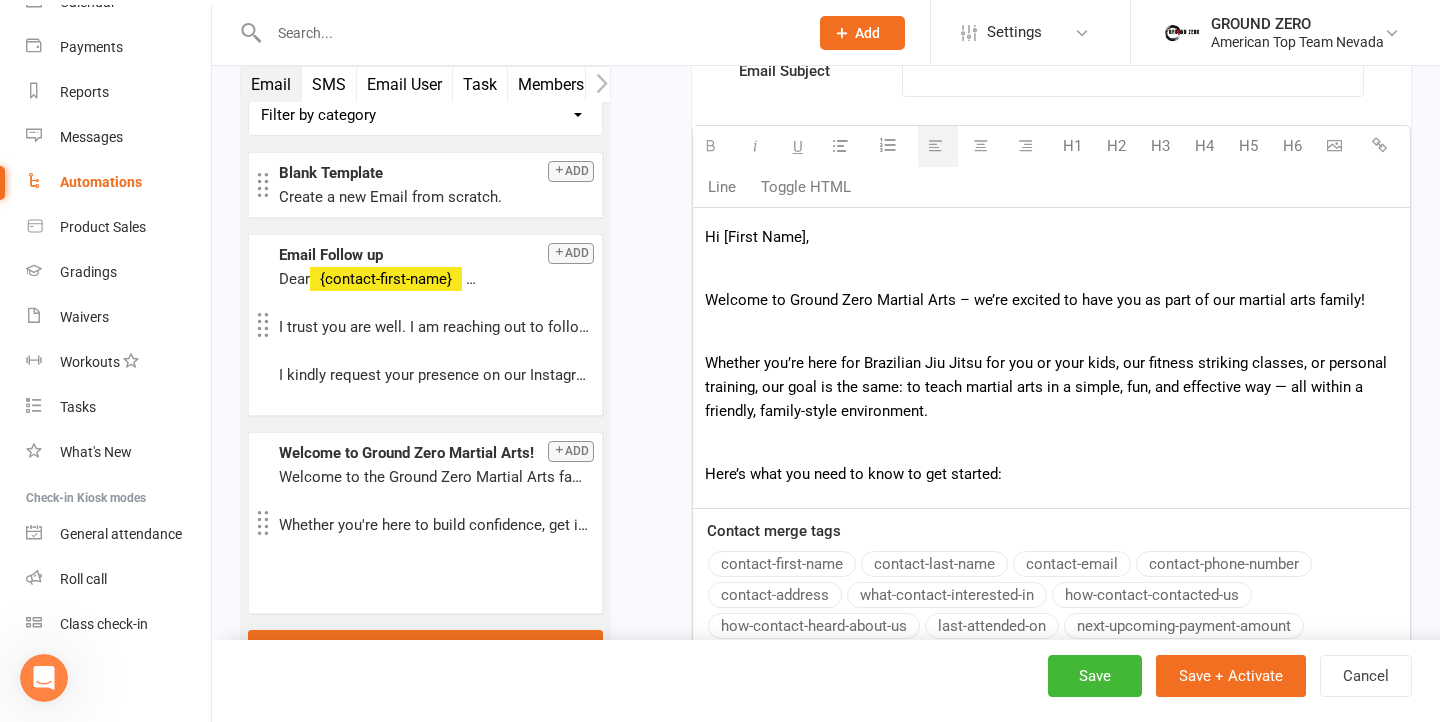 click on "Here’s what you need to know to get started:" at bounding box center (1051, 474) 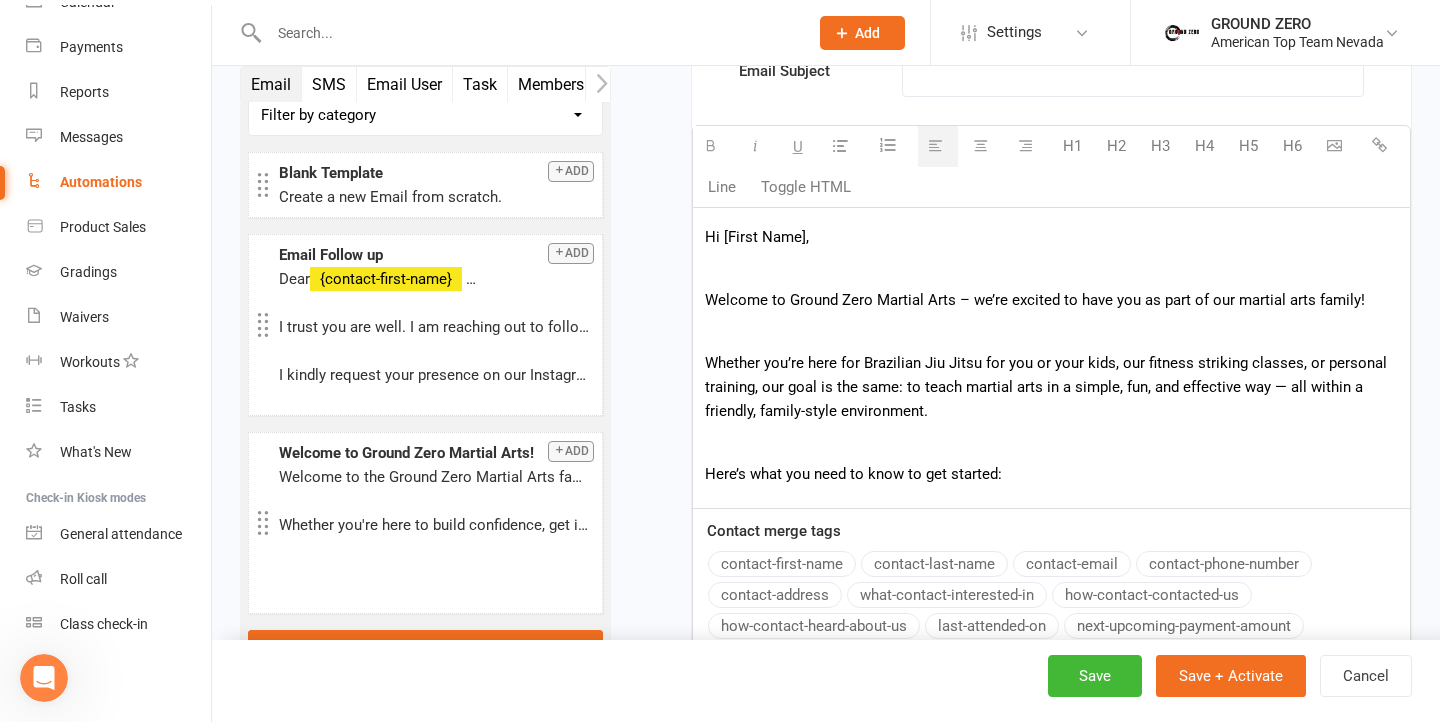 scroll, scrollTop: 245, scrollLeft: 0, axis: vertical 